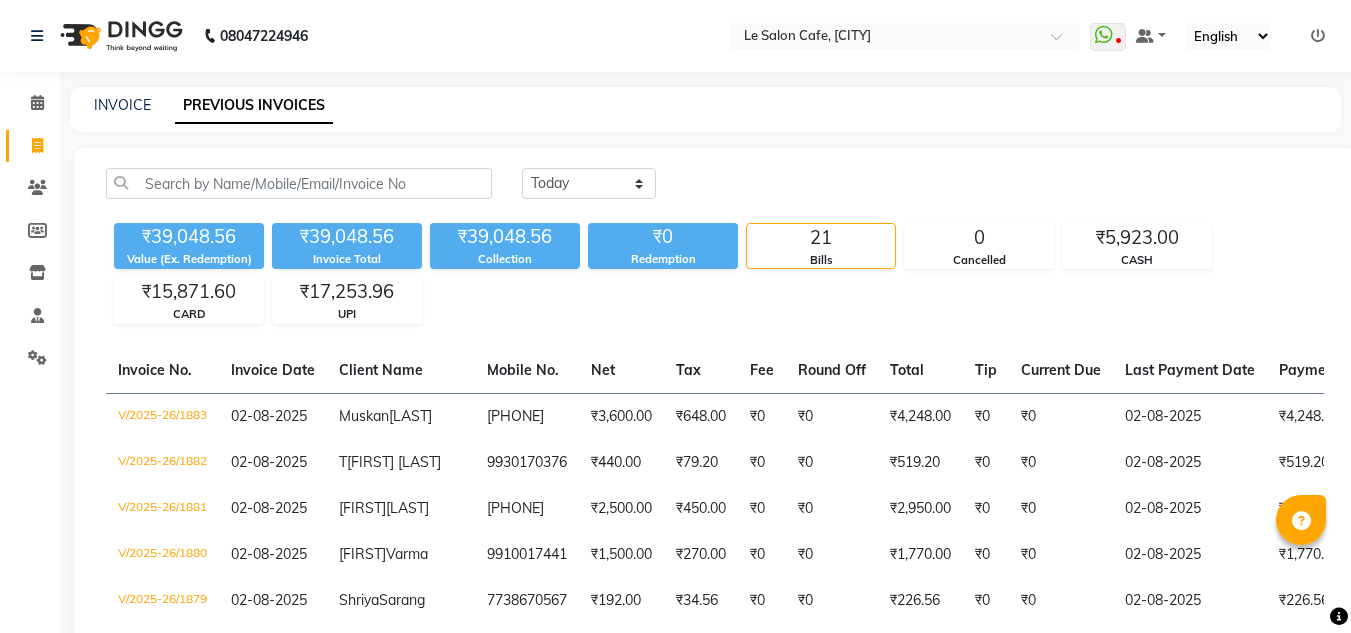 scroll, scrollTop: 0, scrollLeft: 0, axis: both 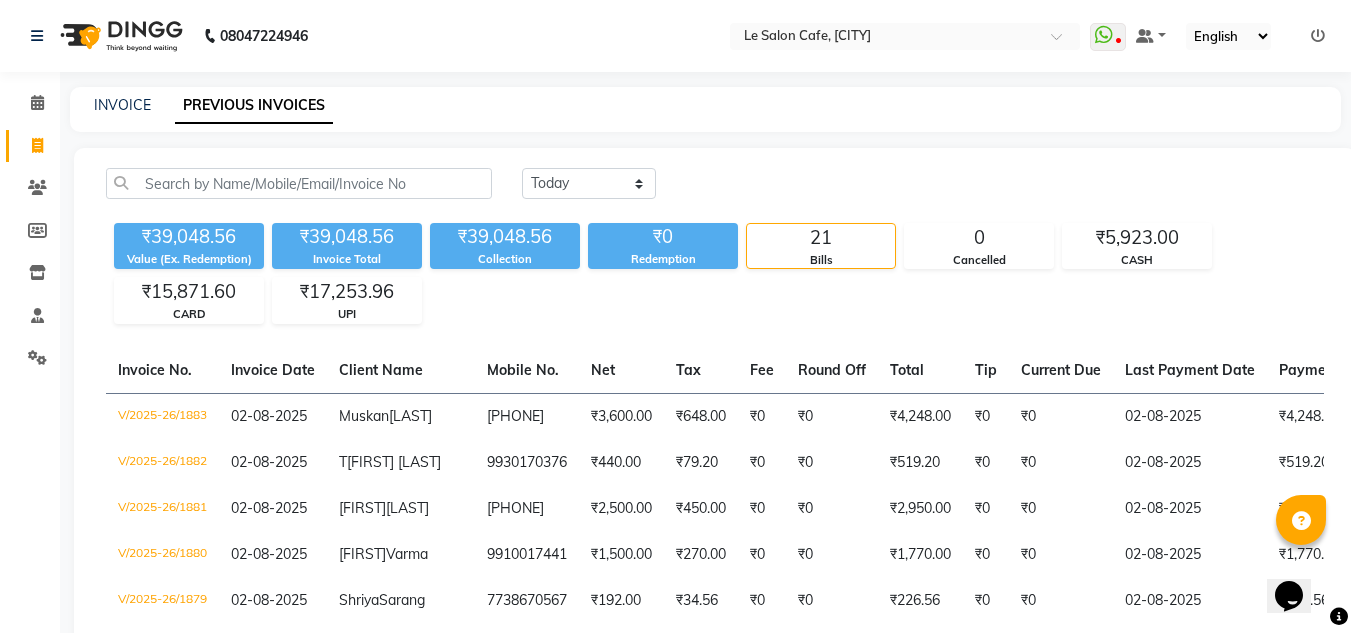 drag, startPoint x: 286, startPoint y: 6, endPoint x: 754, endPoint y: 129, distance: 483.8936 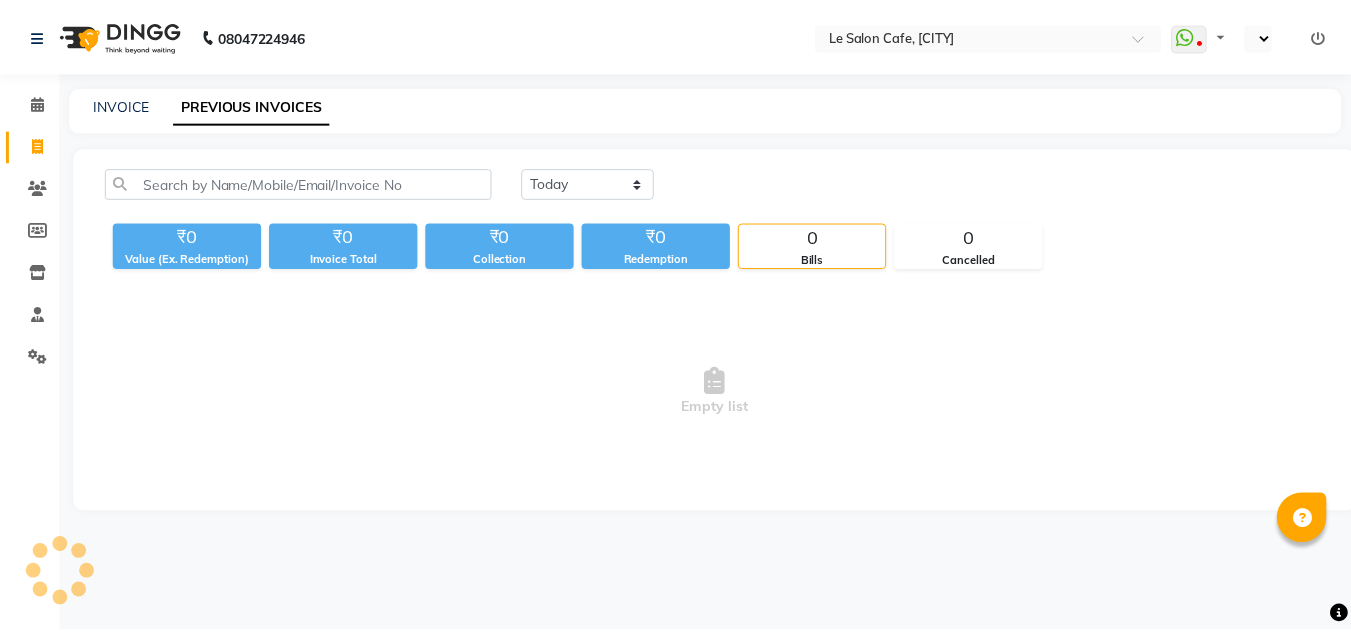scroll, scrollTop: 0, scrollLeft: 0, axis: both 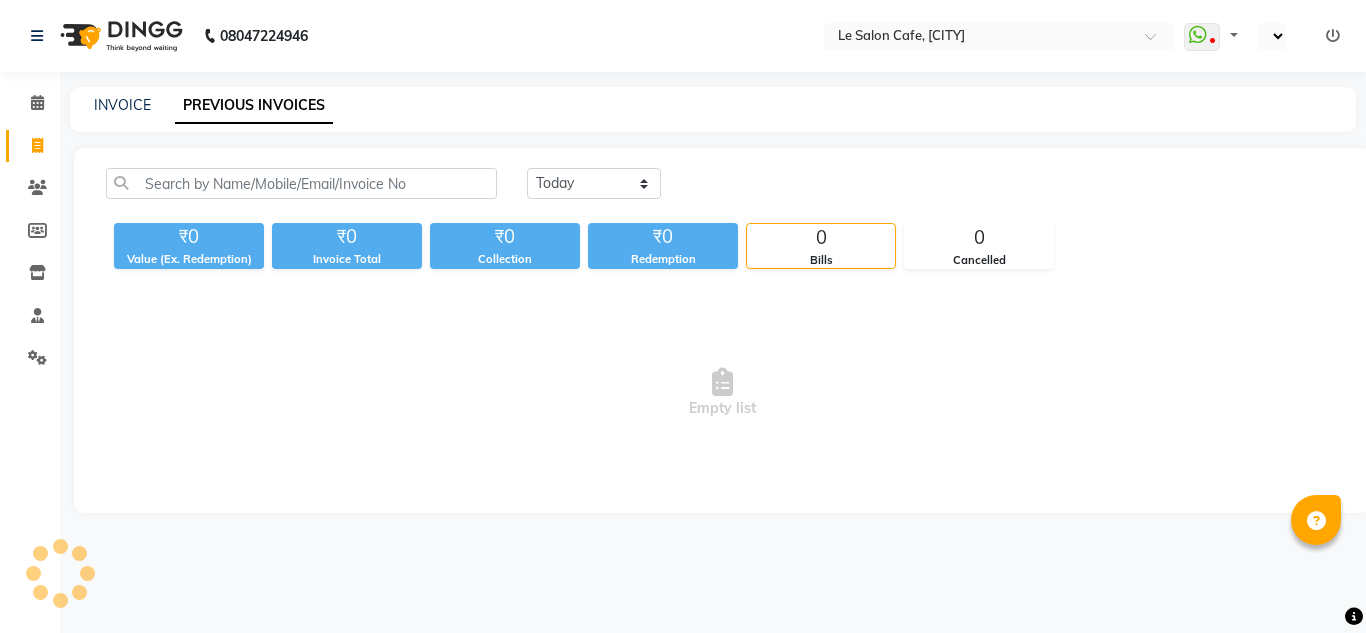 select on "en" 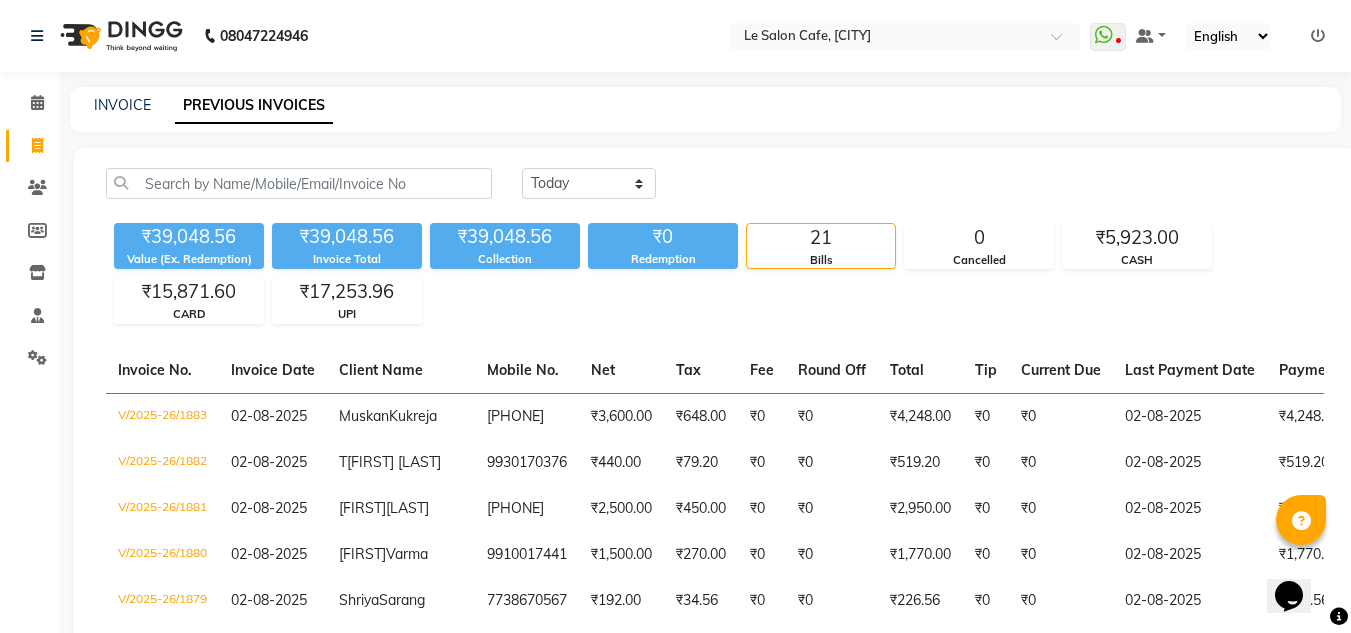 scroll, scrollTop: 0, scrollLeft: 0, axis: both 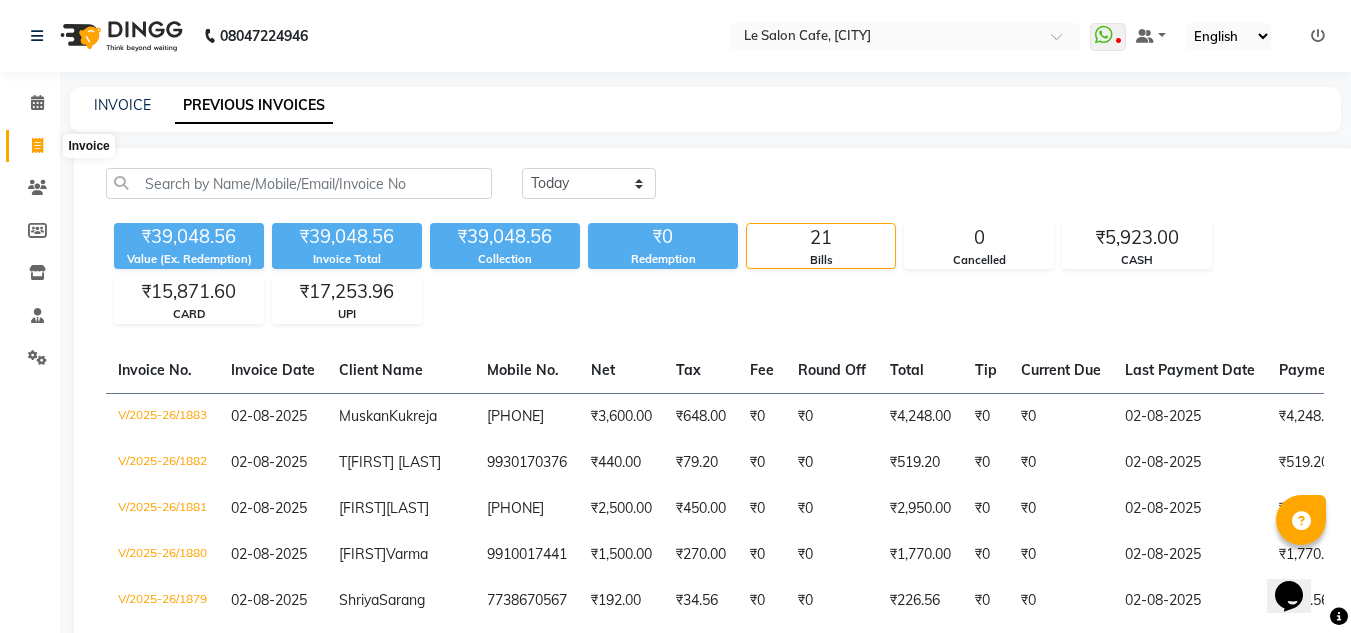 click 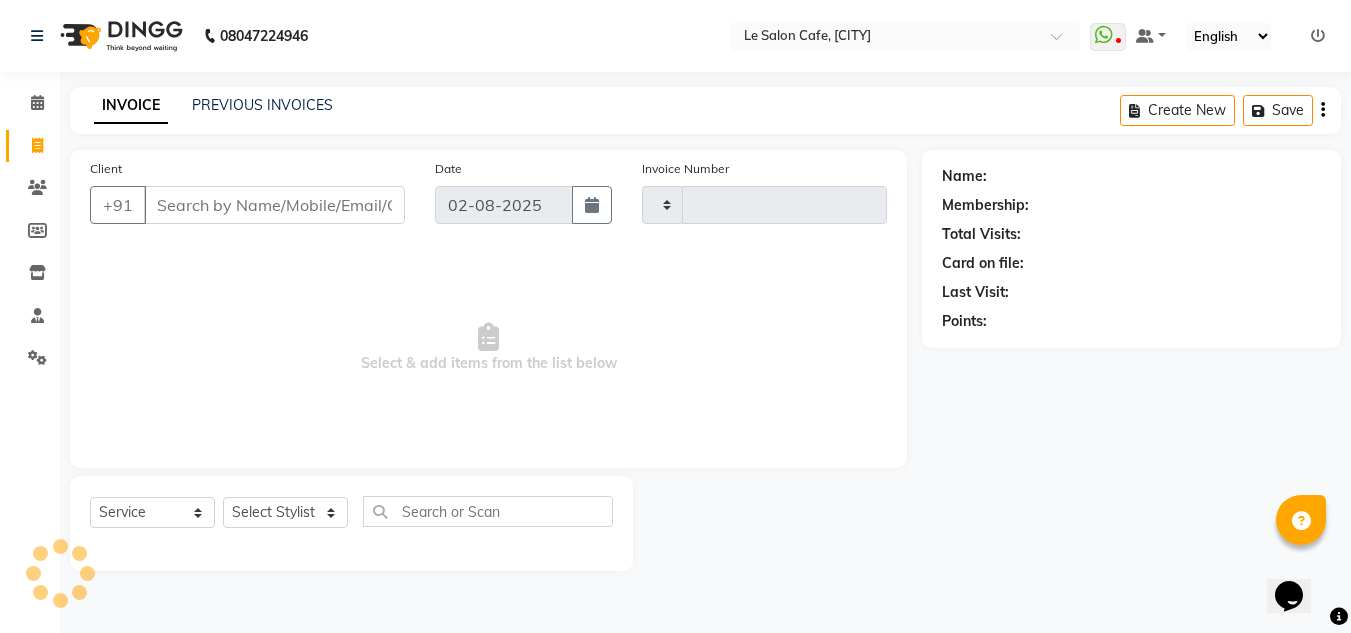 type on "1884" 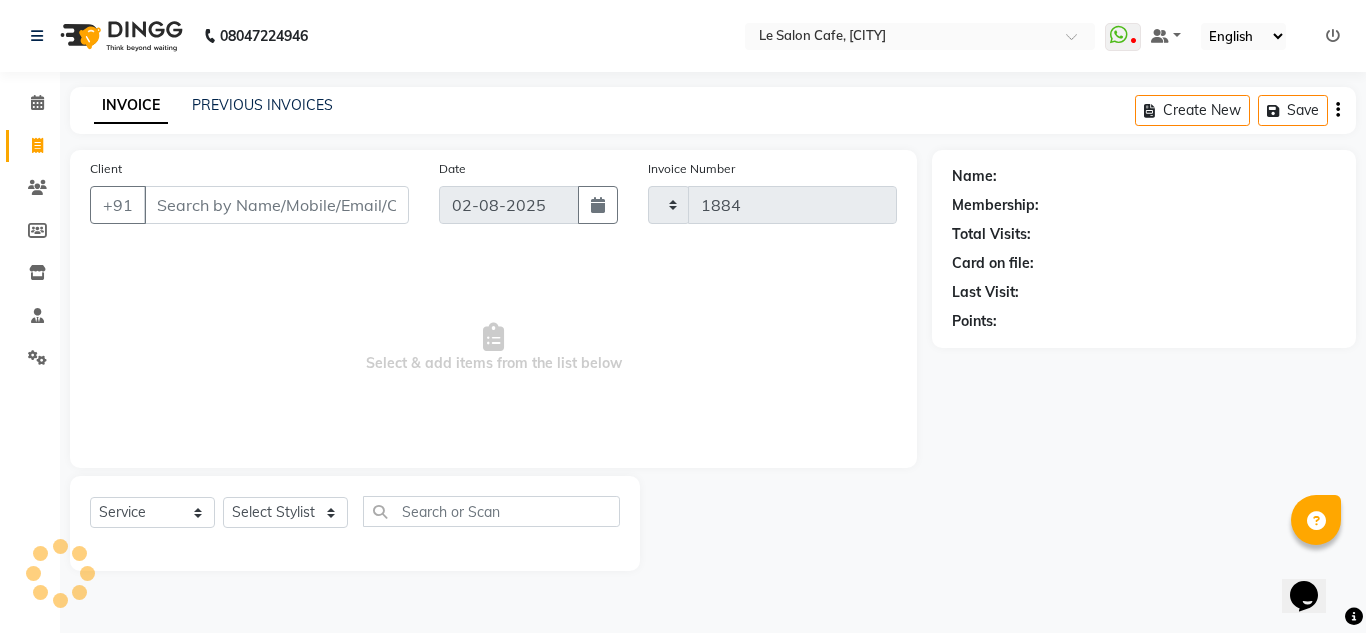 select on "594" 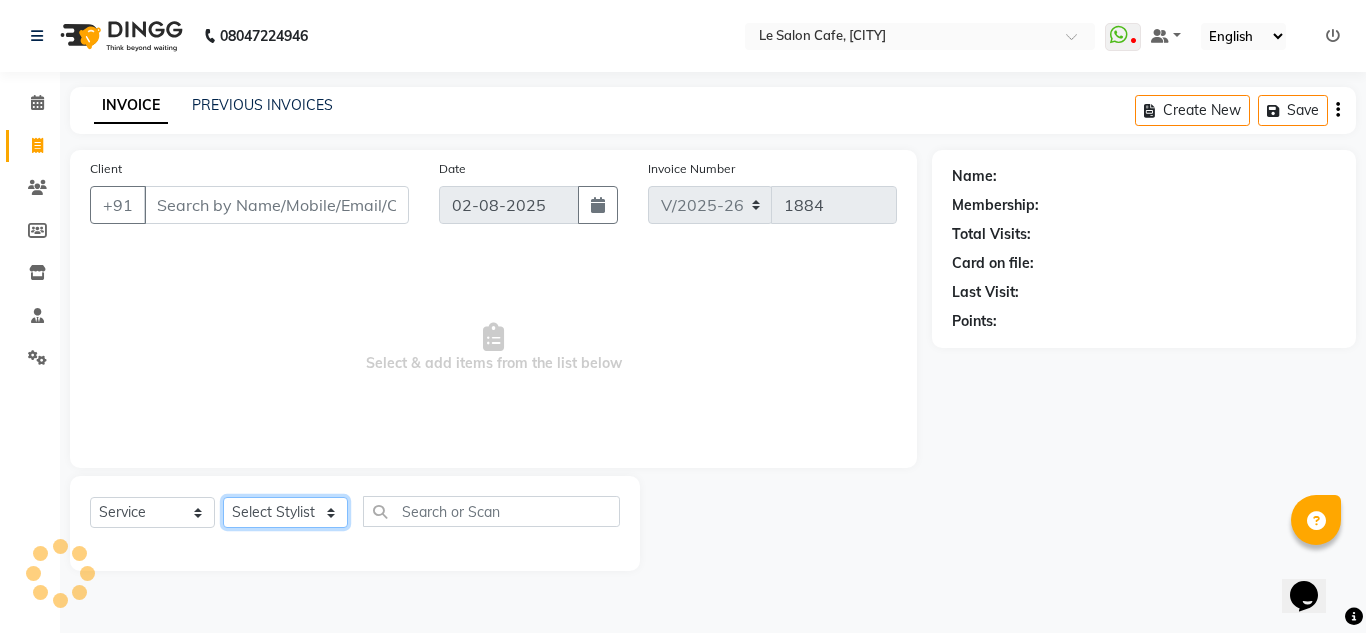 click on "Select Stylist Amandeep Kaur Kalsi Aniket Kadam  Faim Alvi  Front Desk  Muskan Khan  Pooja Kolge Reena Shaukat Ali  Salman Ansari  Shailendra Chauhan  Shekhar Sangle Soniyaa Varma Suchita Mistry" 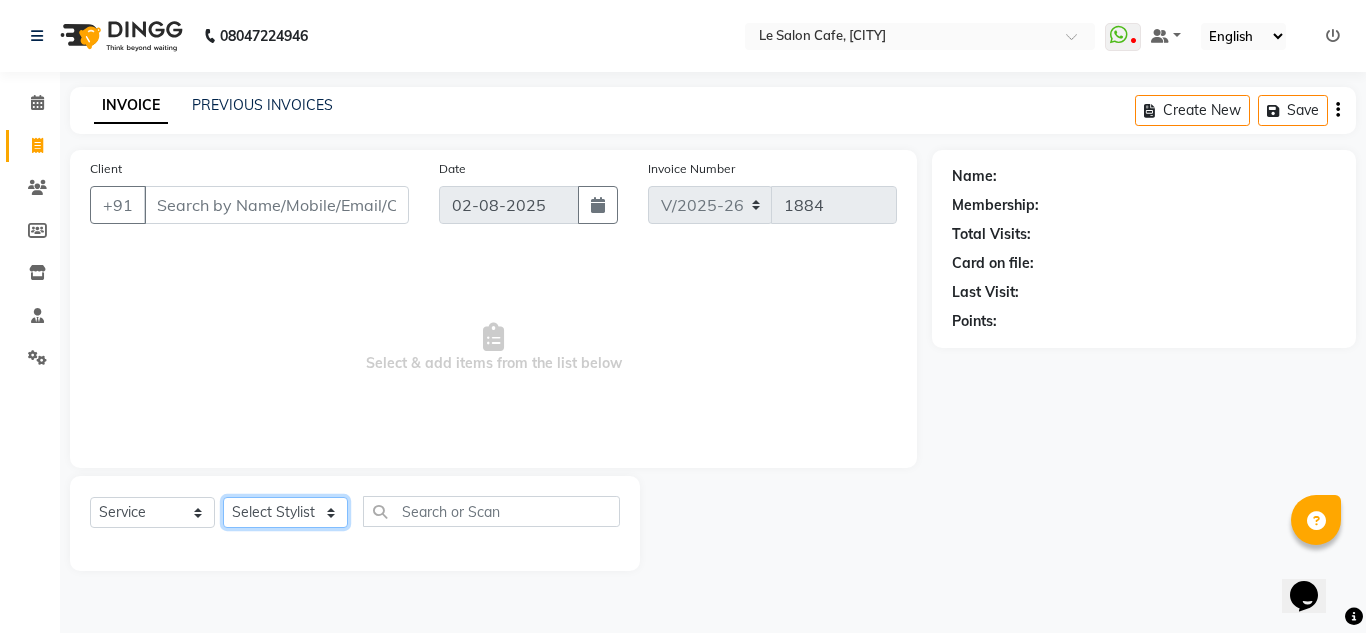 select on "87105" 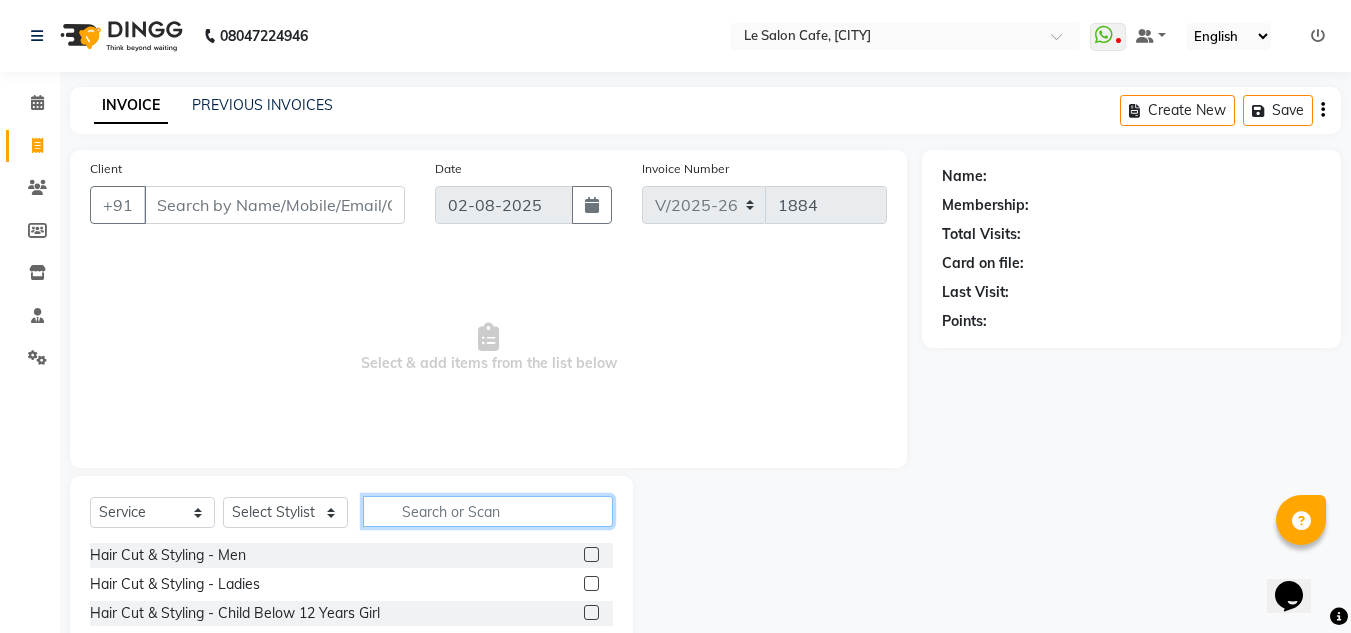 click 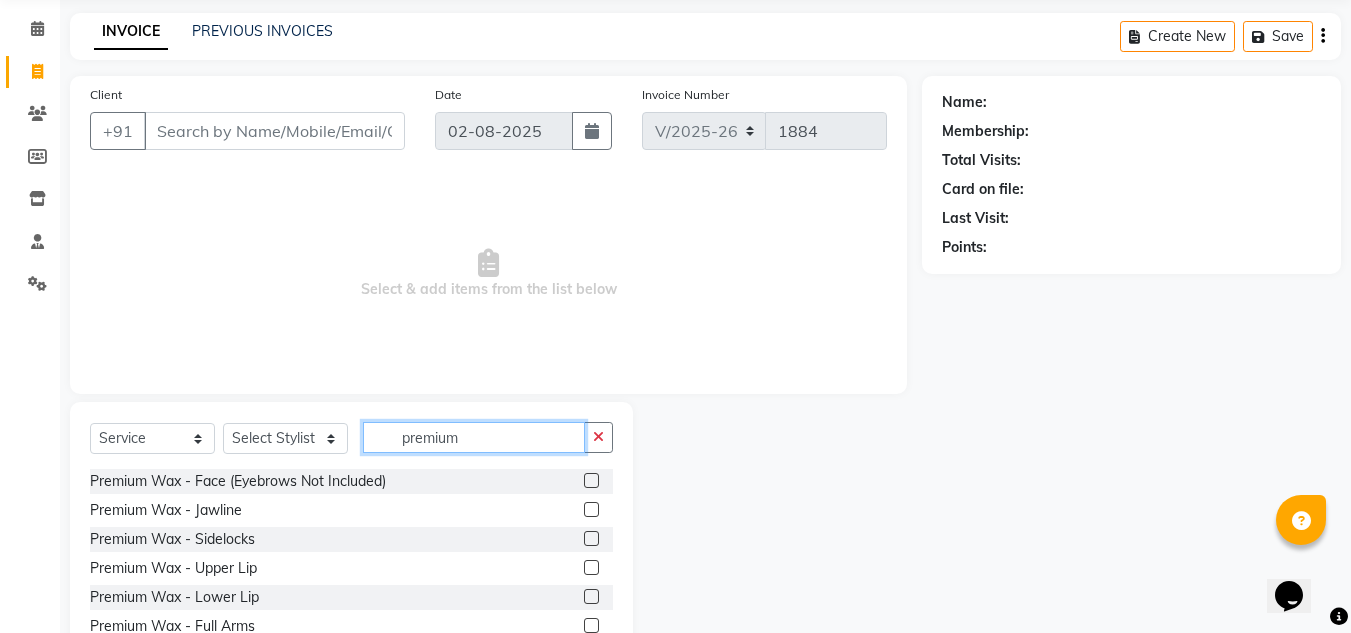 scroll, scrollTop: 168, scrollLeft: 0, axis: vertical 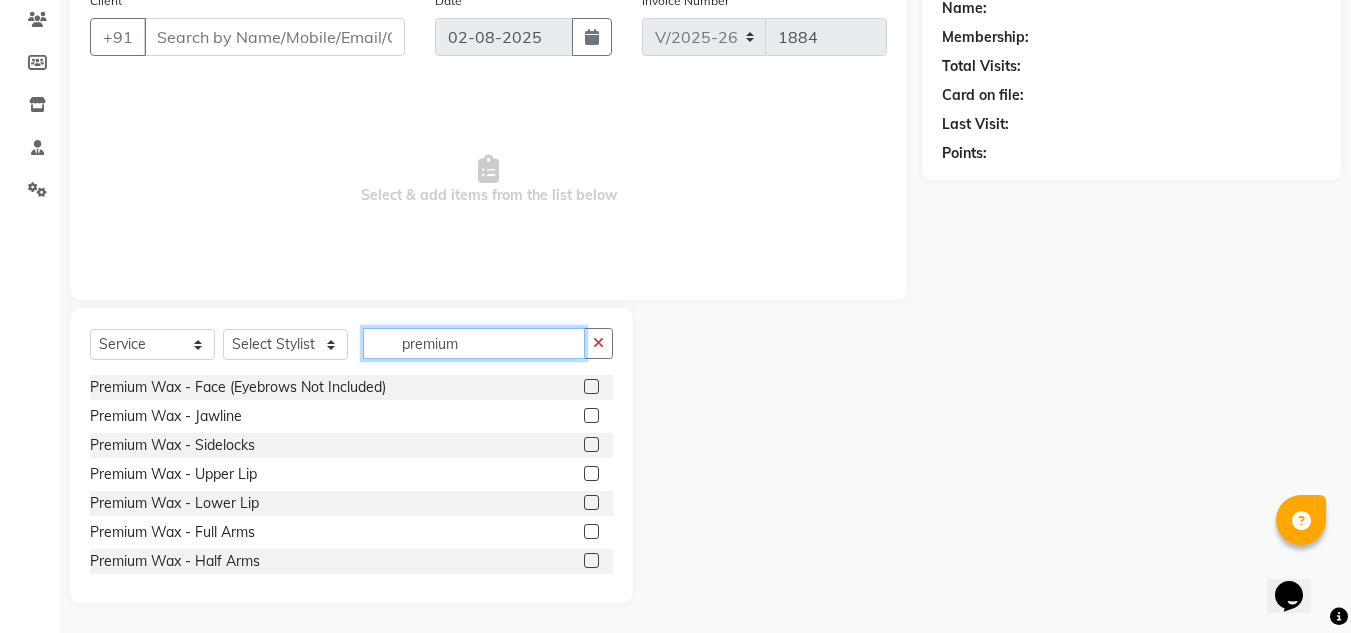 type on "premium" 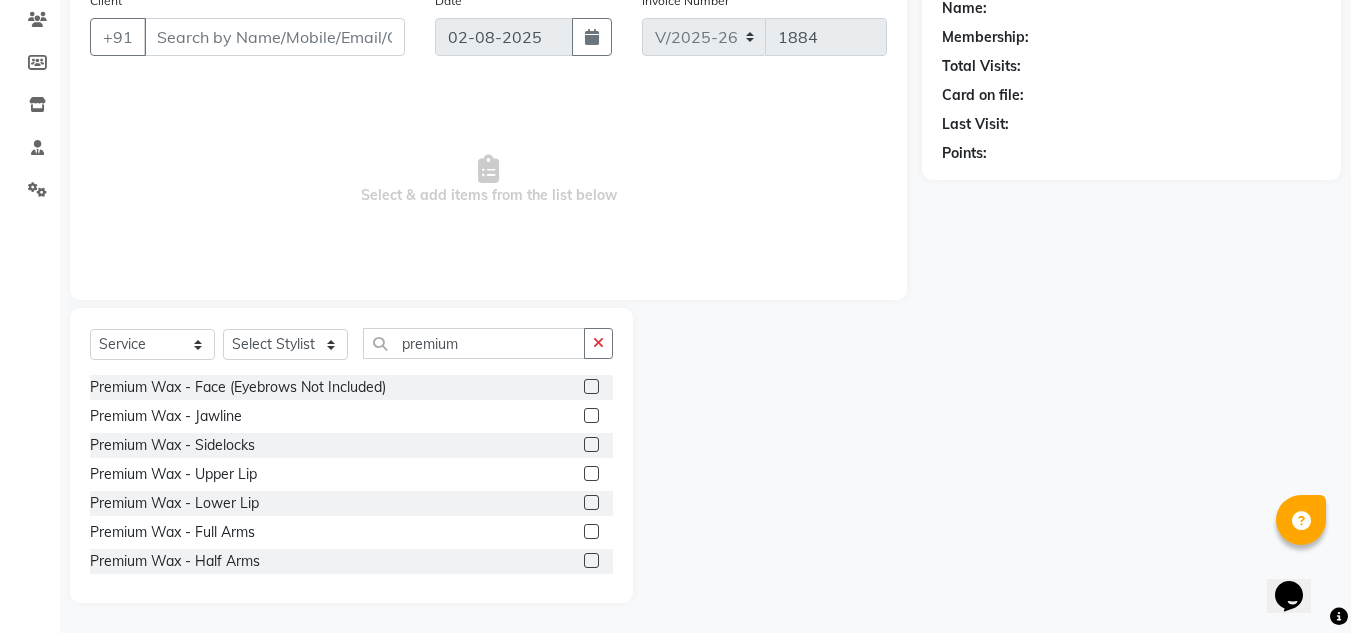 click 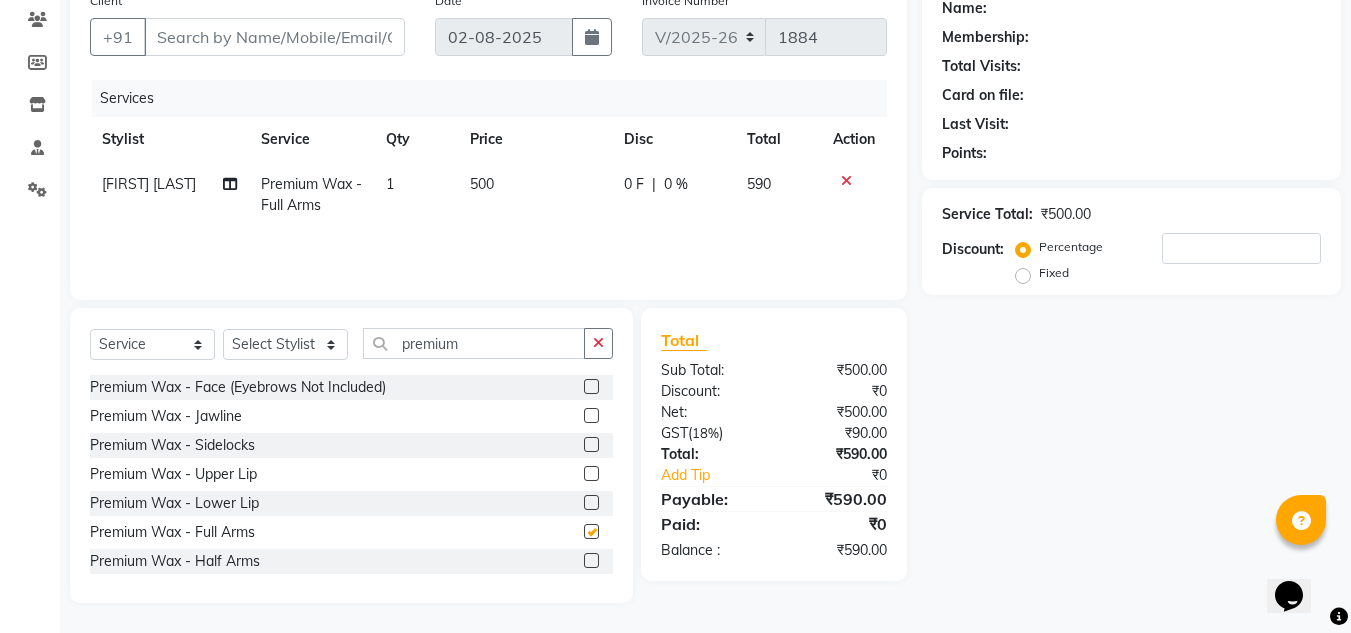 checkbox on "false" 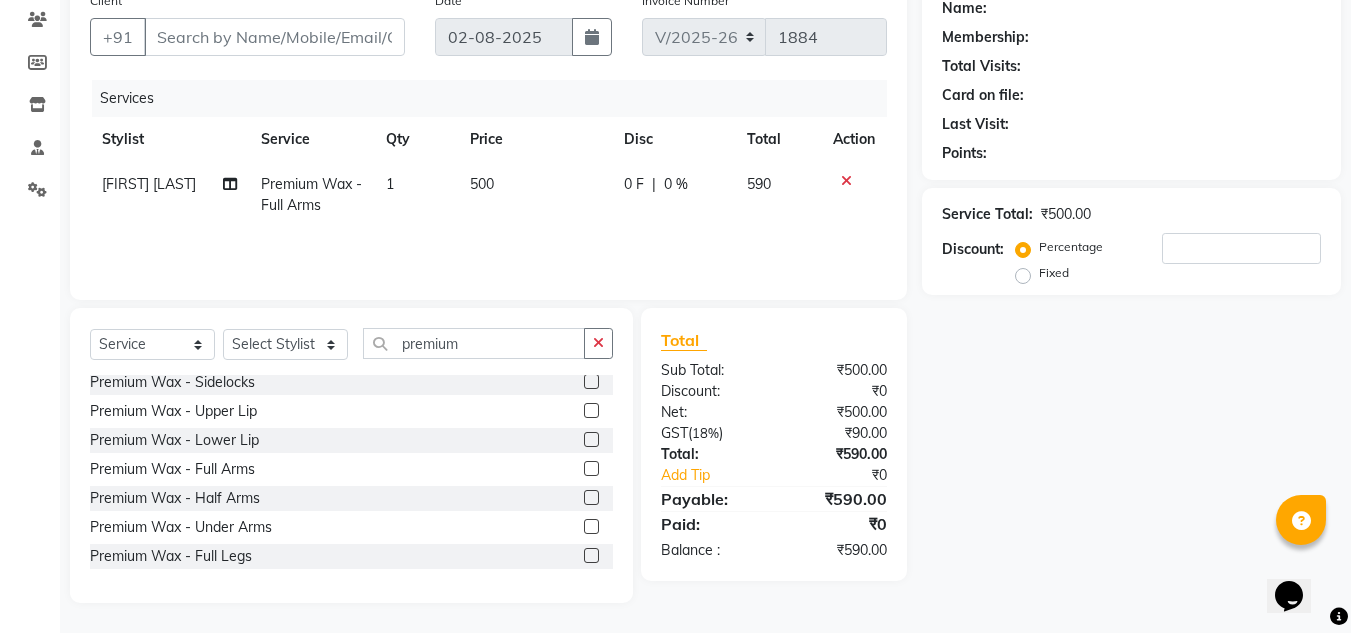 scroll, scrollTop: 80, scrollLeft: 0, axis: vertical 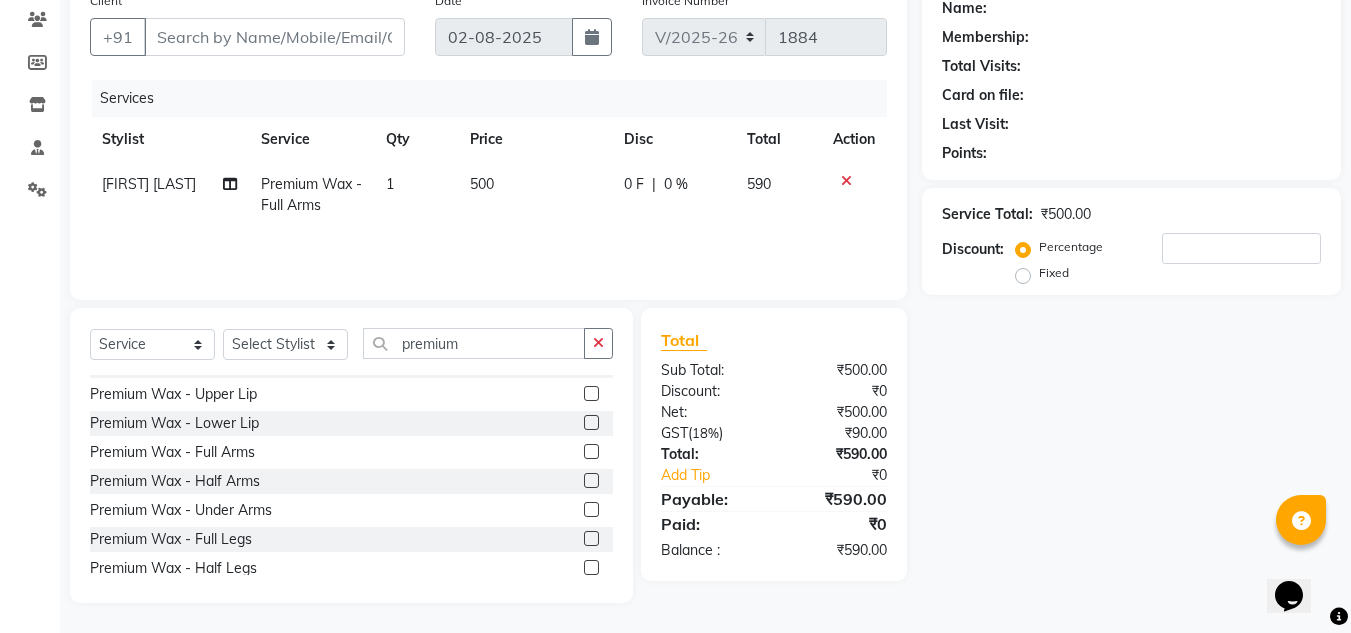 click 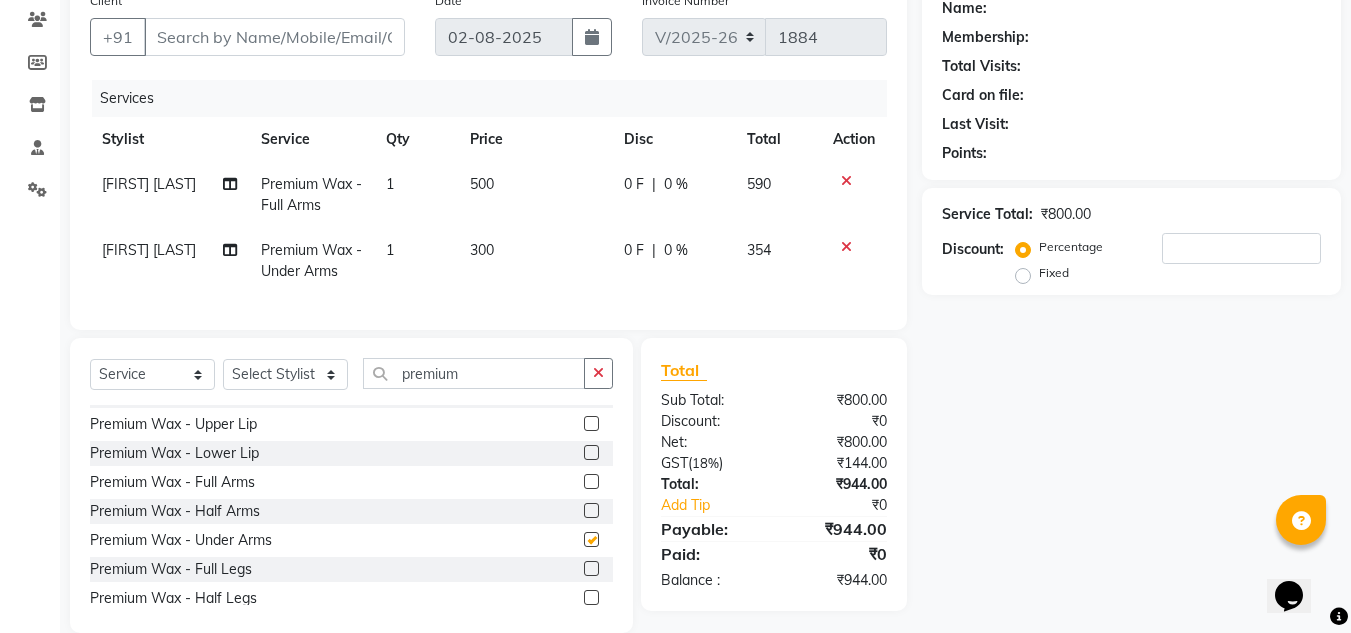checkbox on "false" 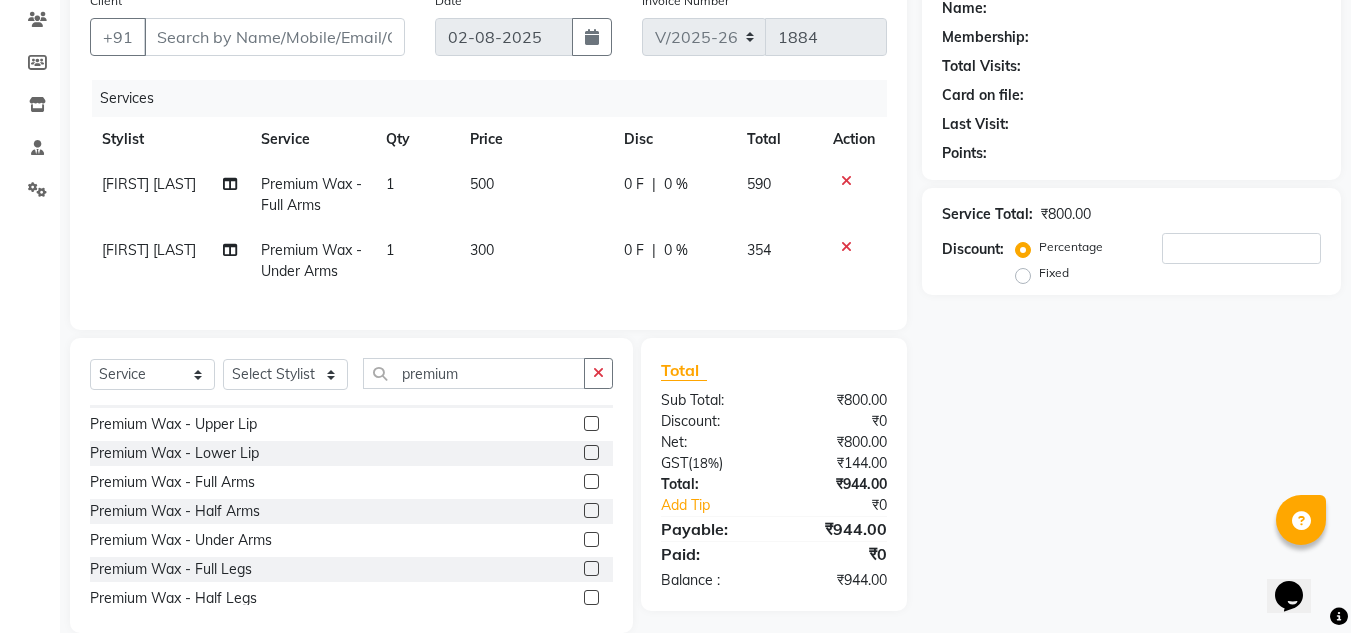 scroll, scrollTop: 120, scrollLeft: 0, axis: vertical 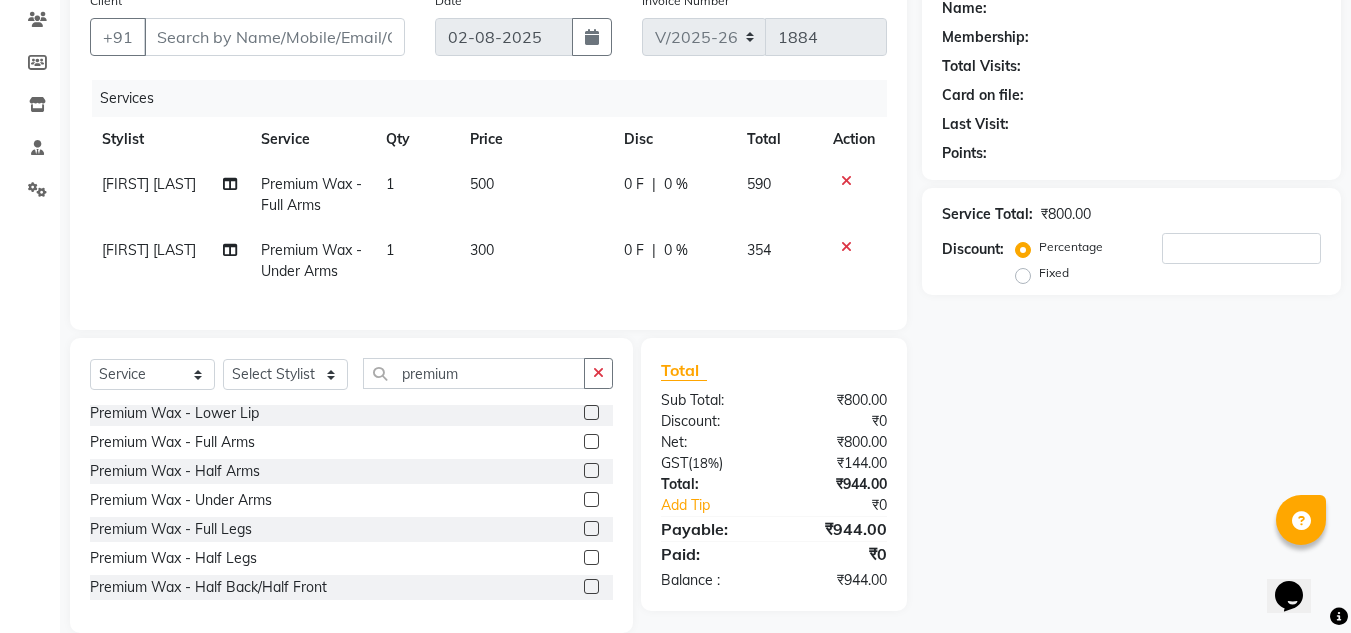 click 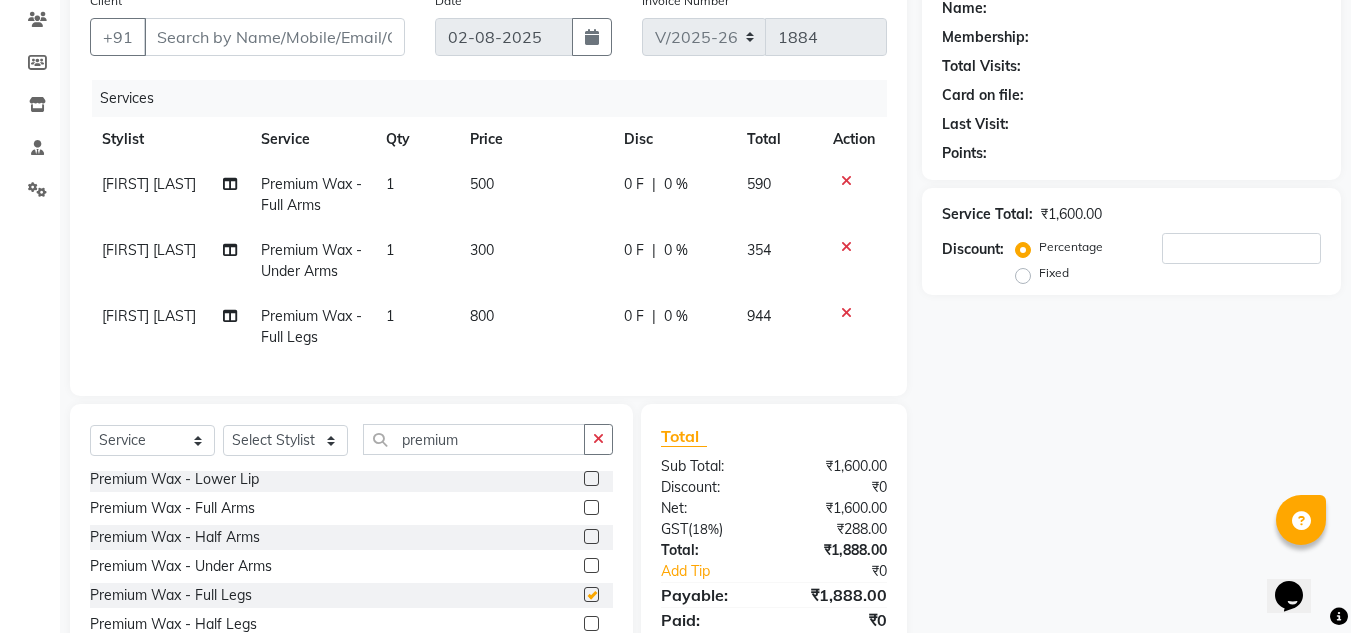 checkbox on "false" 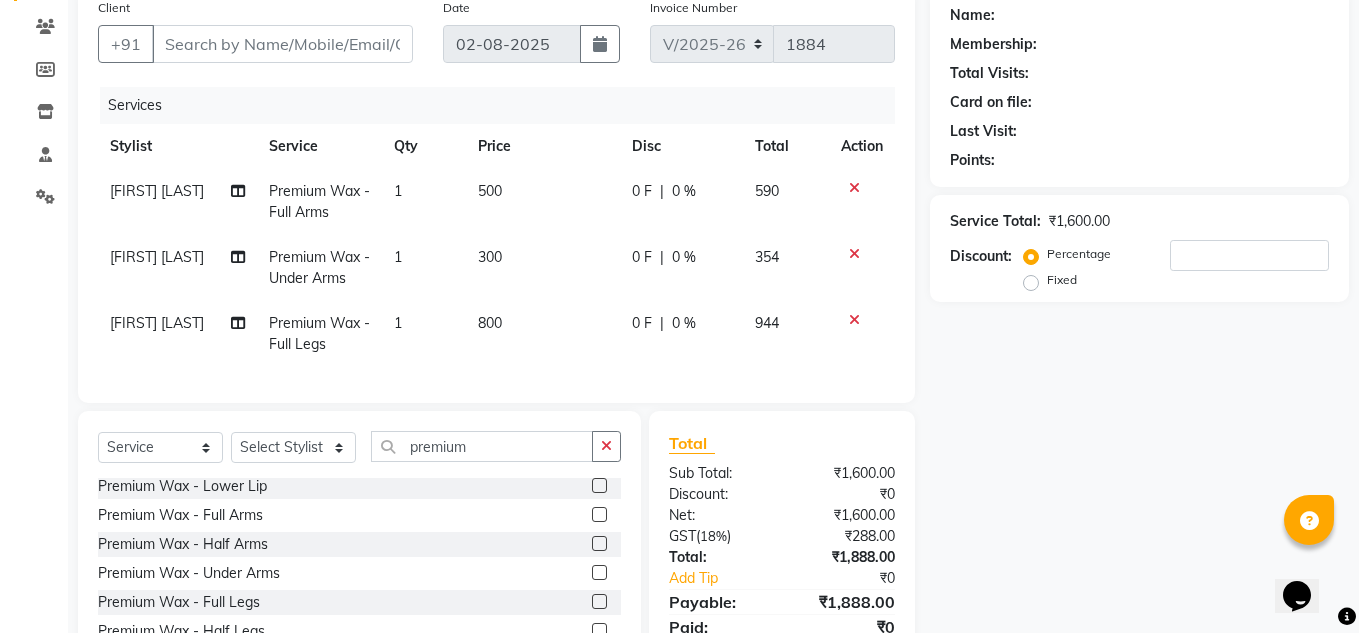 scroll, scrollTop: 0, scrollLeft: 0, axis: both 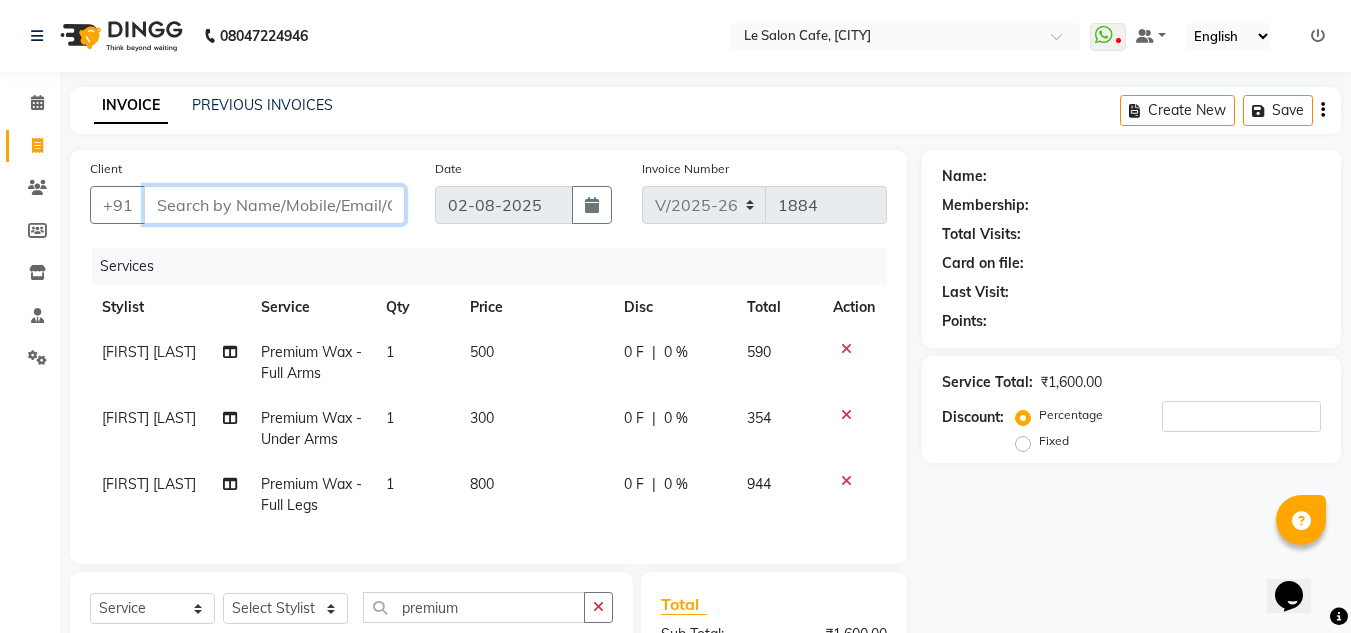 click on "Client" at bounding box center [274, 205] 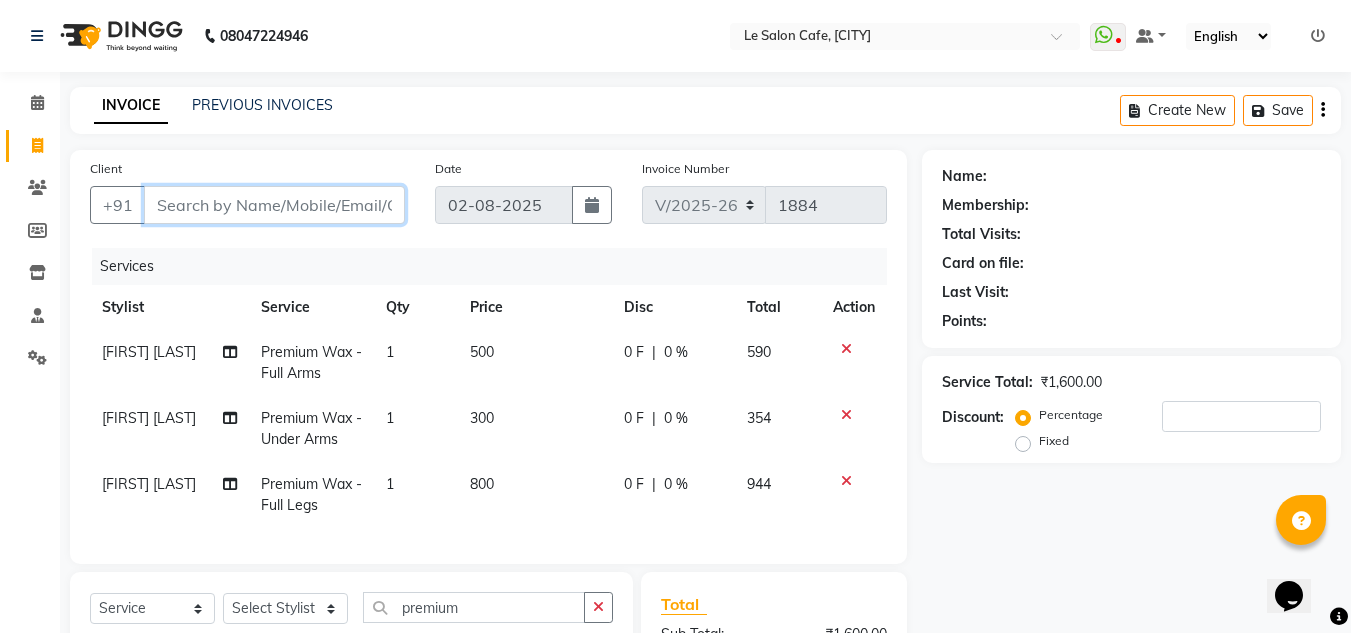 type on "9" 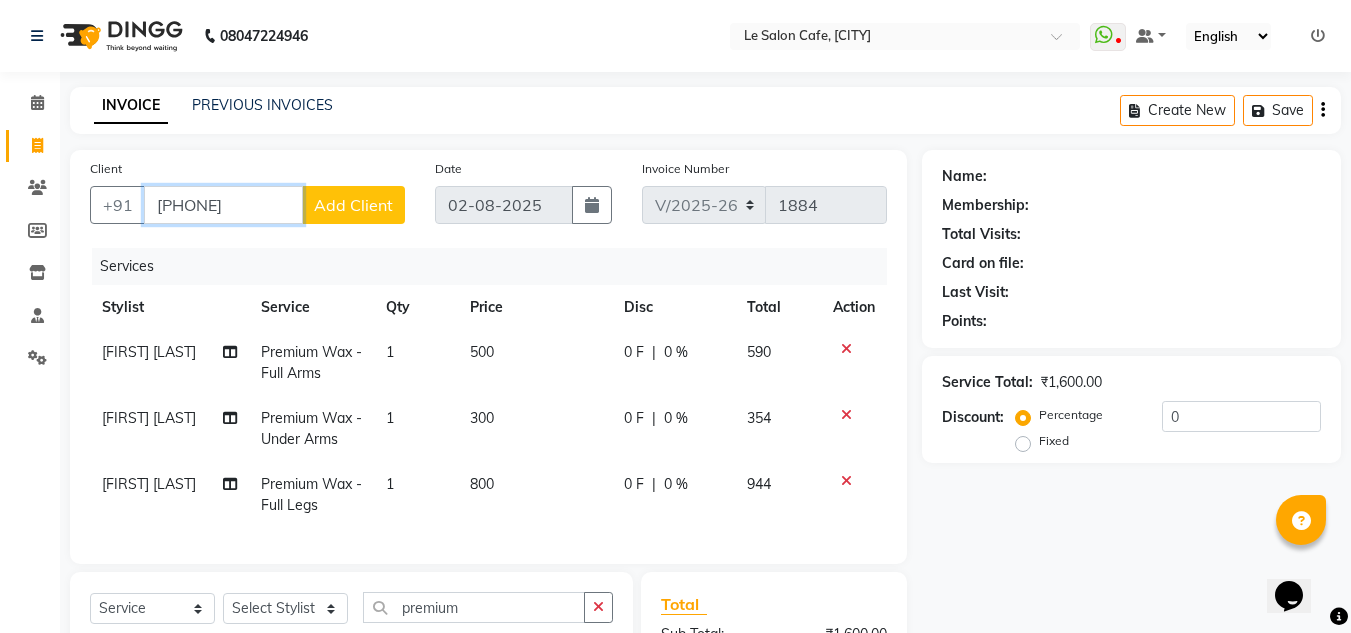 type on "9987015808" 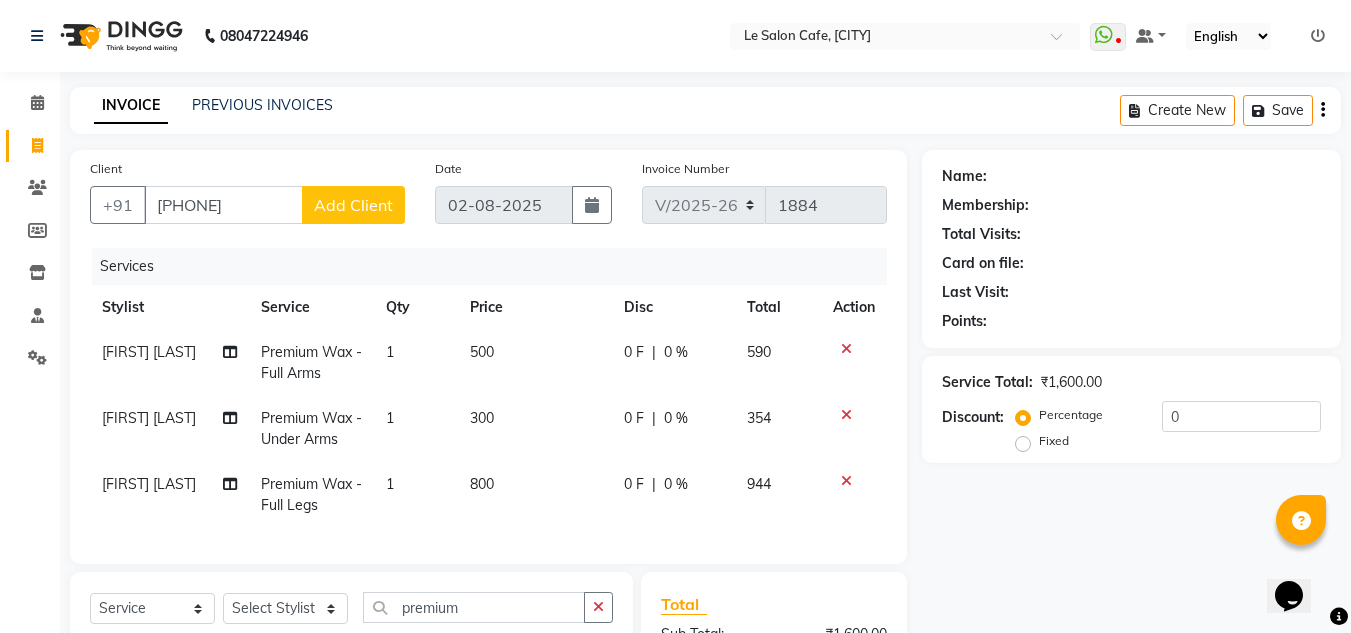 click on "Add Client" 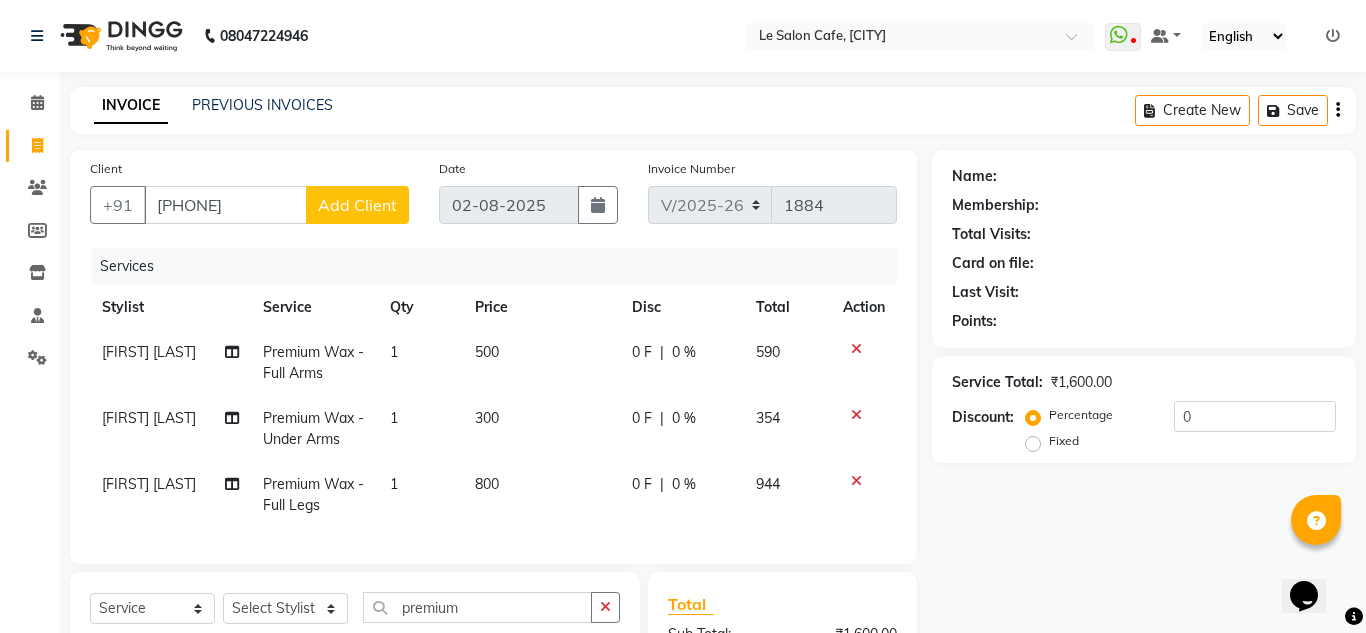 select on "22" 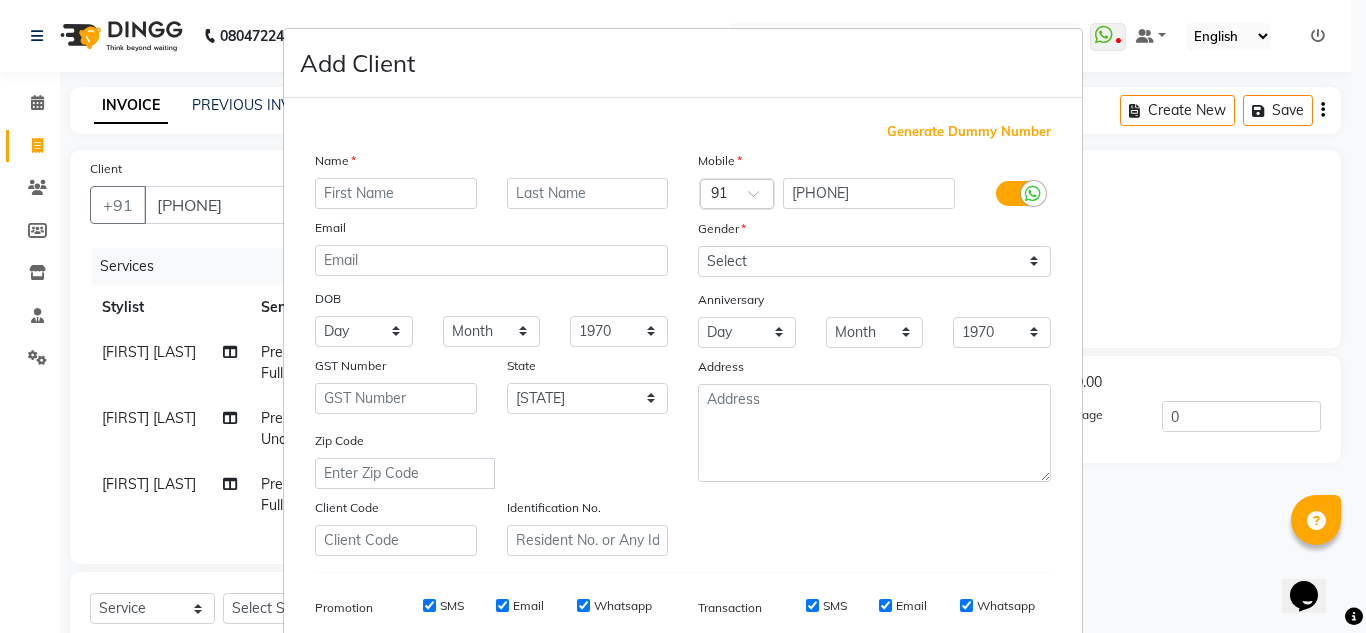 click at bounding box center [396, 193] 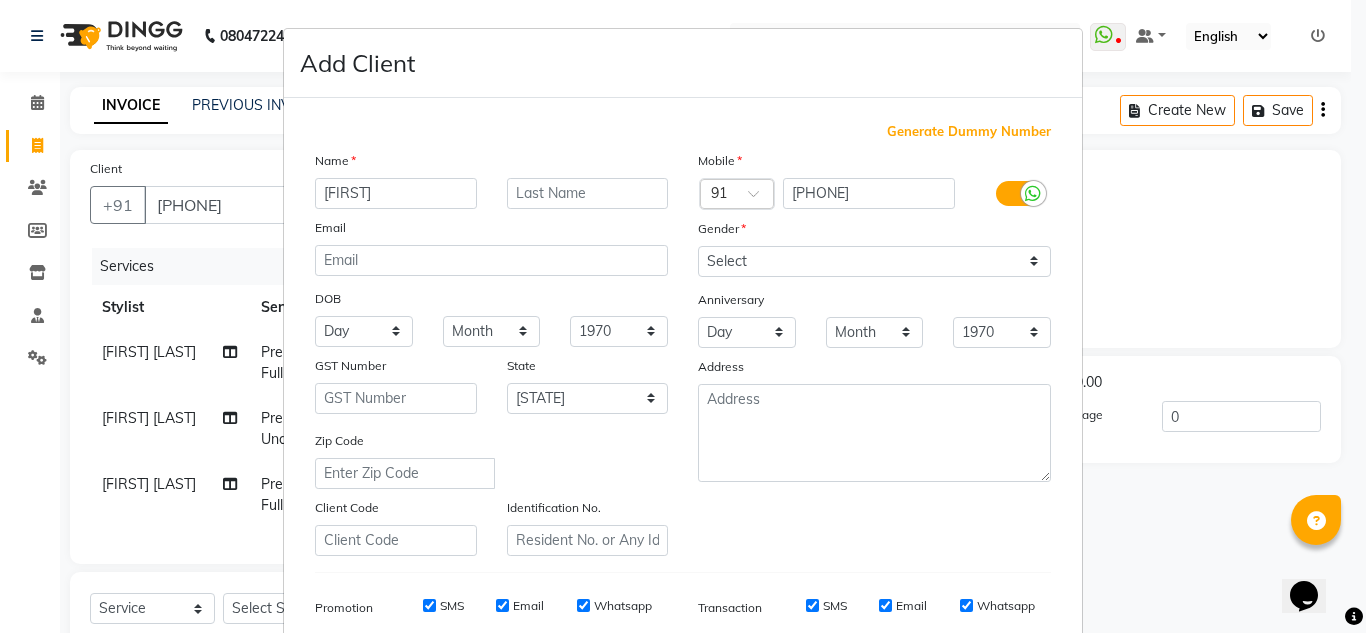 type on "[FIRST]" 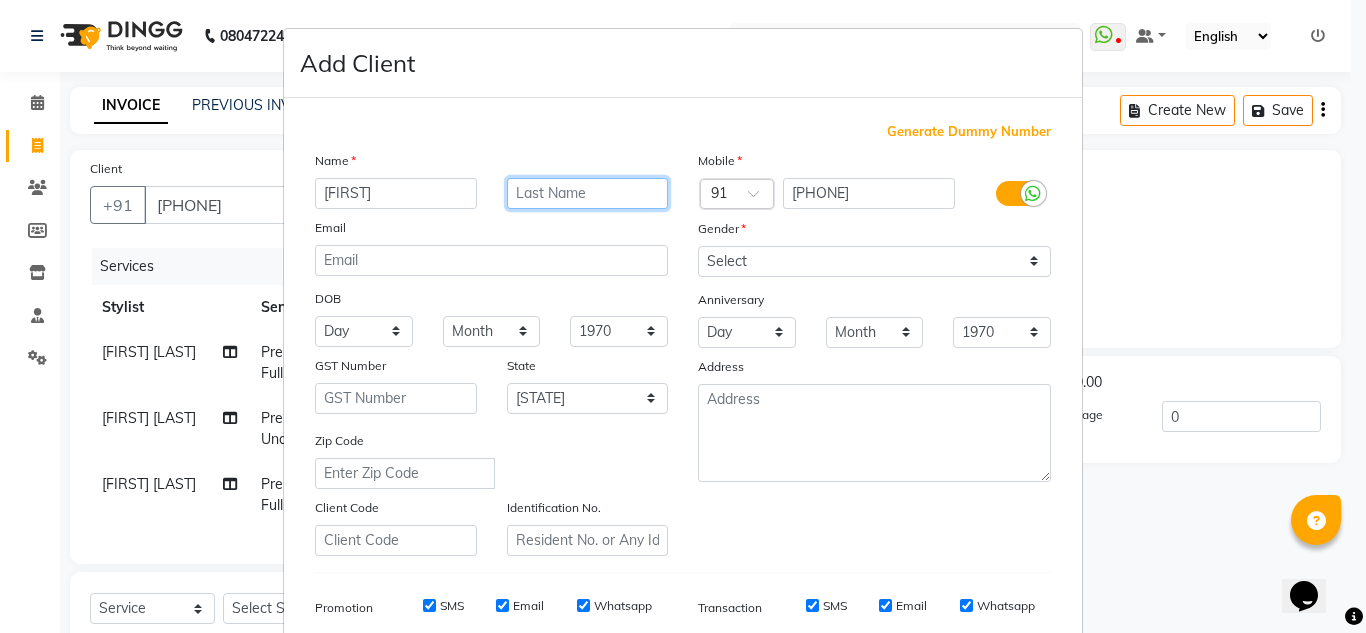 click at bounding box center [588, 193] 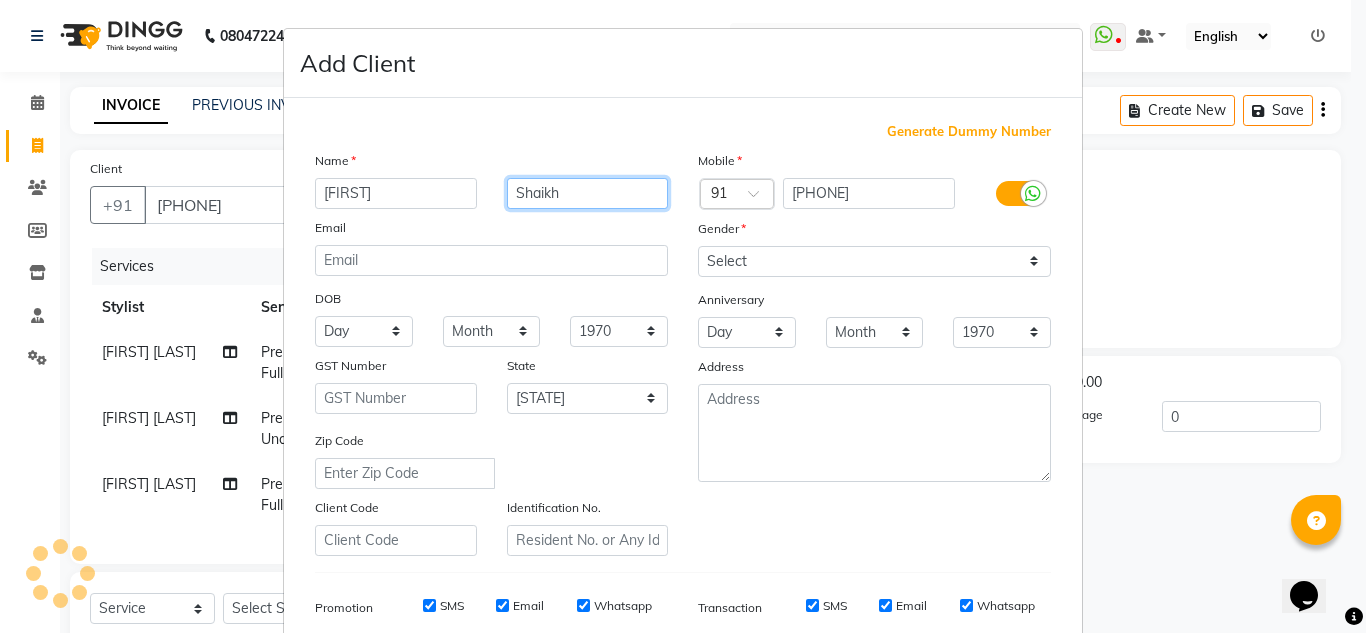 type on "Shaikh" 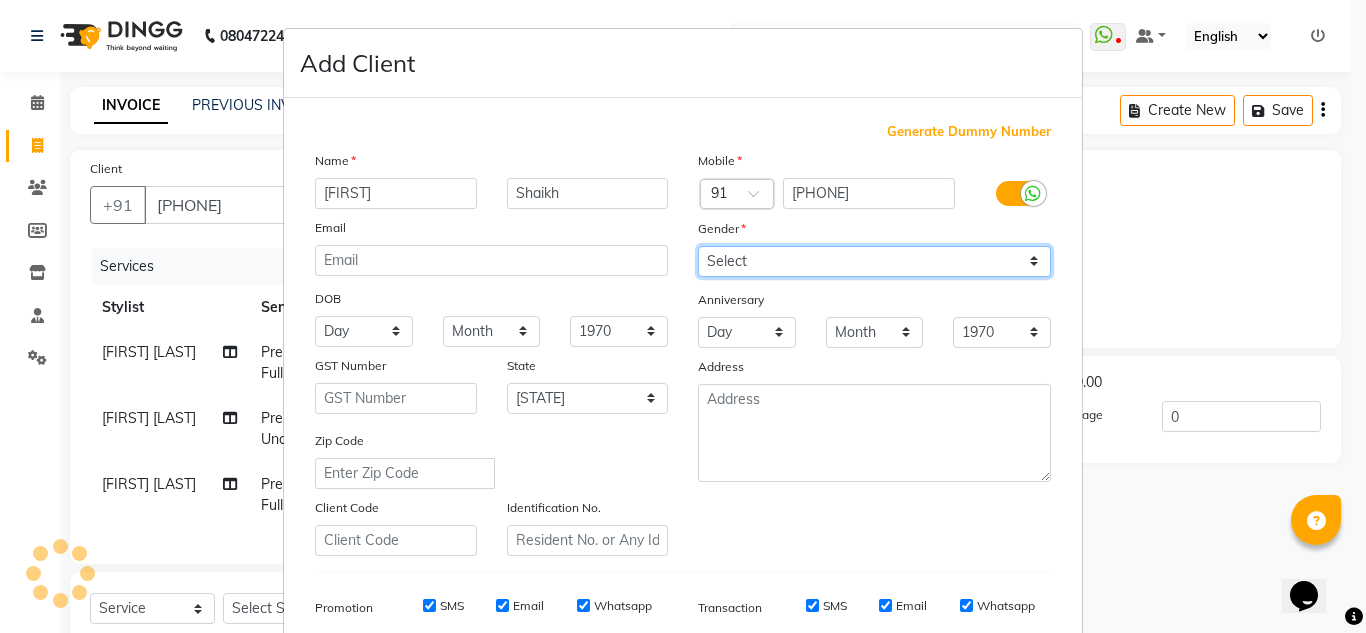 click on "Select Male Female Other Prefer Not To Say" at bounding box center [874, 261] 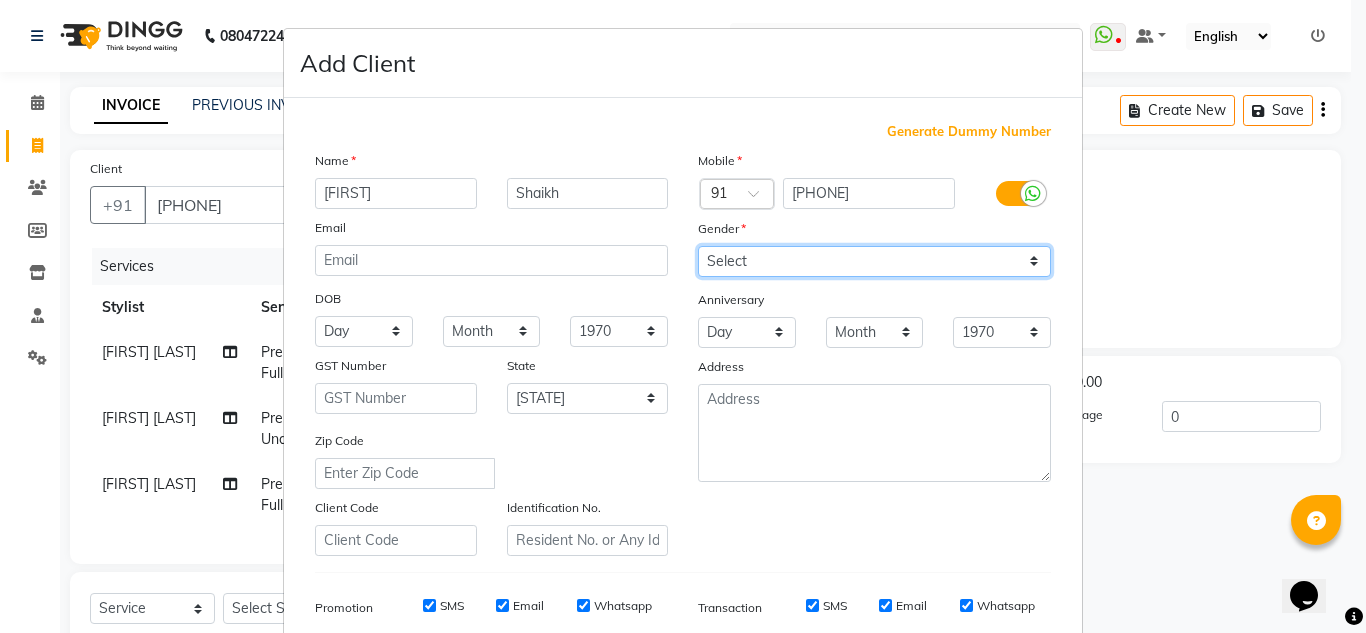 select on "female" 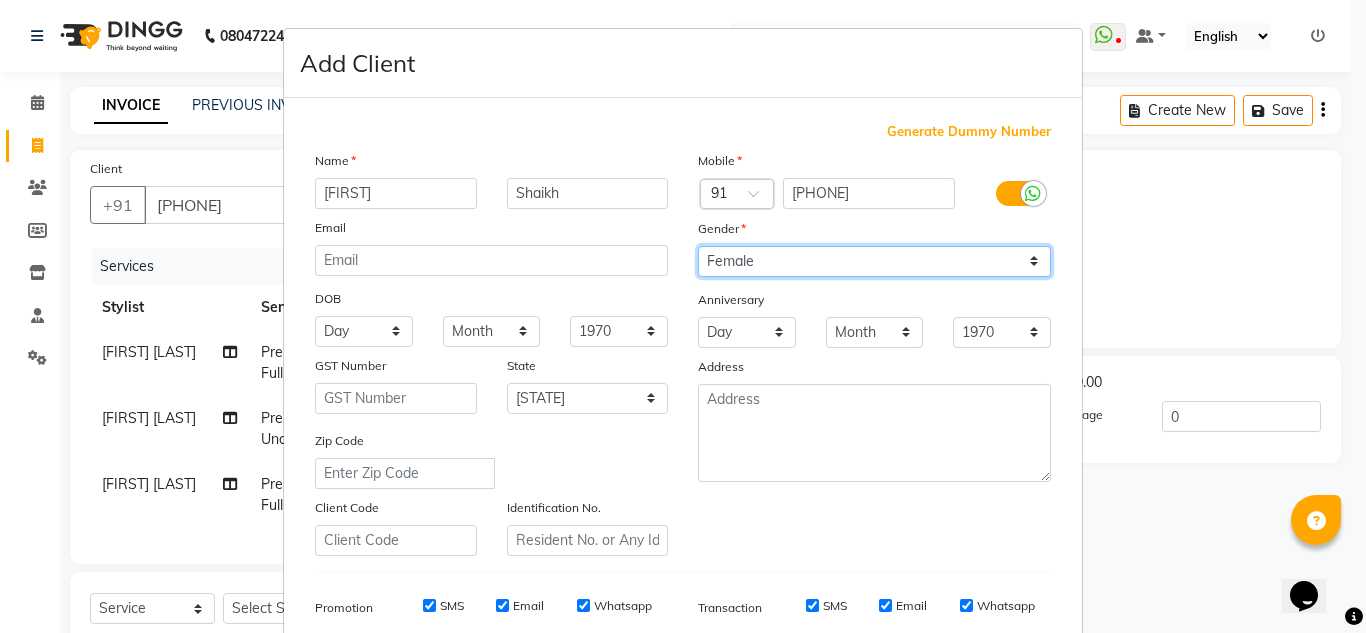 click on "Select Male Female Other Prefer Not To Say" at bounding box center (874, 261) 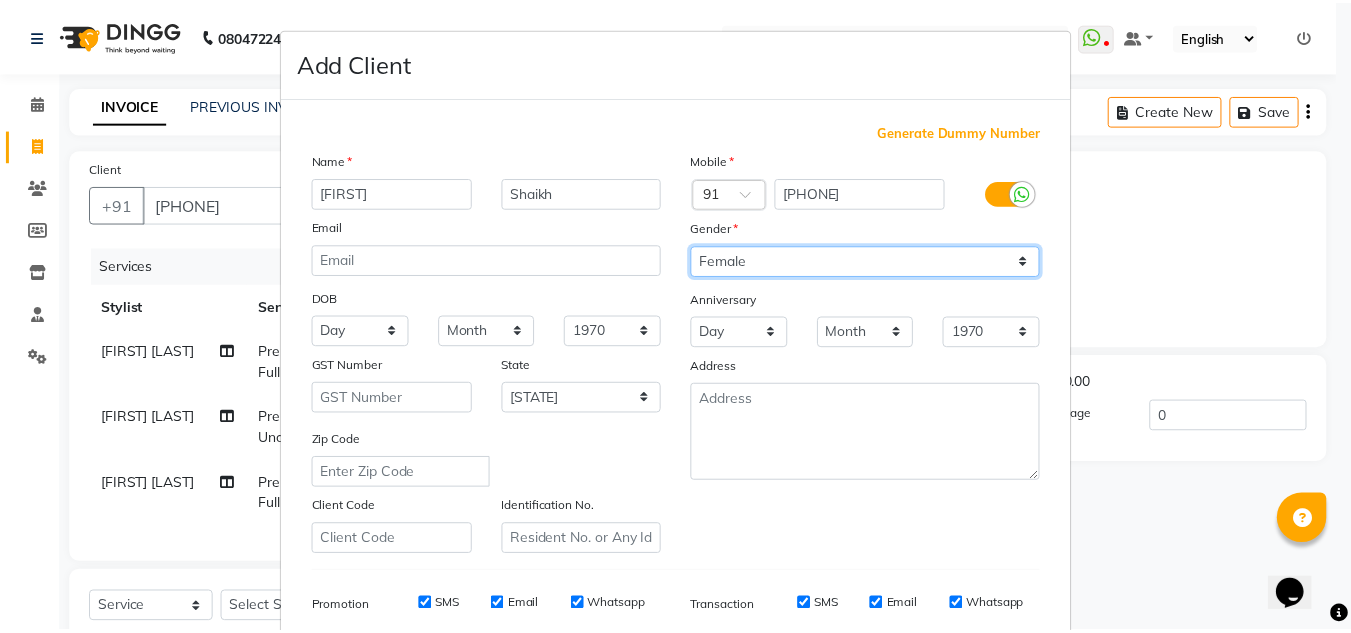 scroll, scrollTop: 290, scrollLeft: 0, axis: vertical 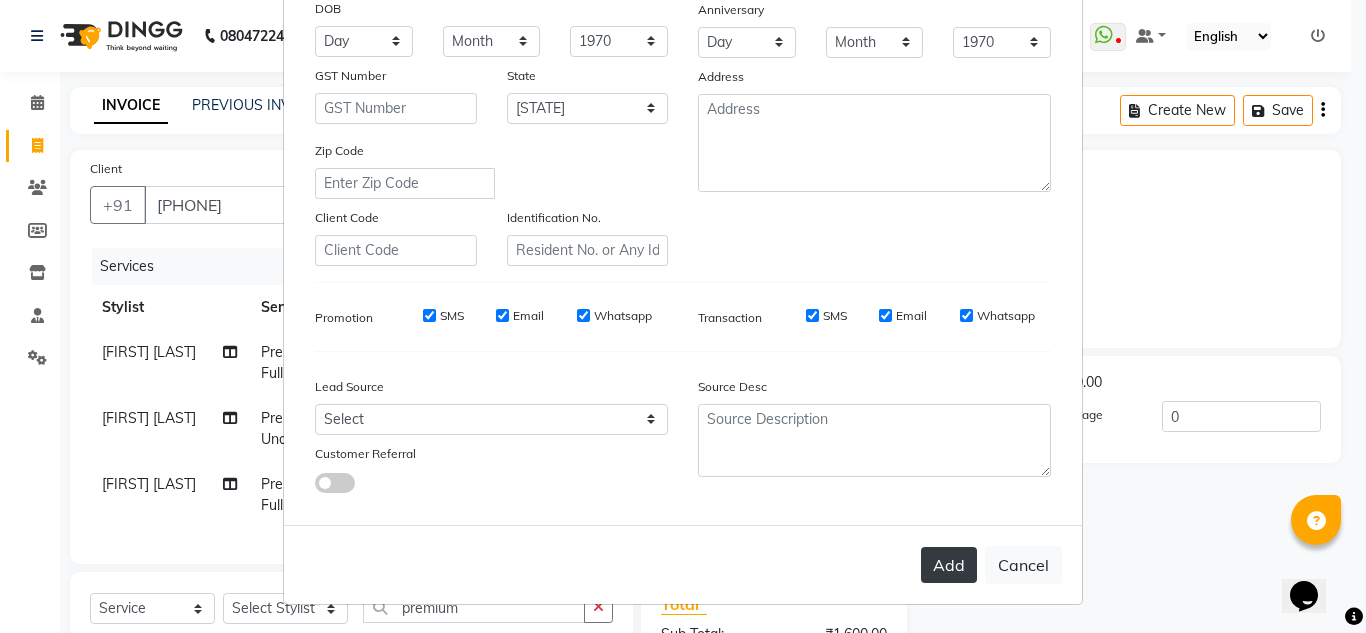 click on "Add" at bounding box center (949, 565) 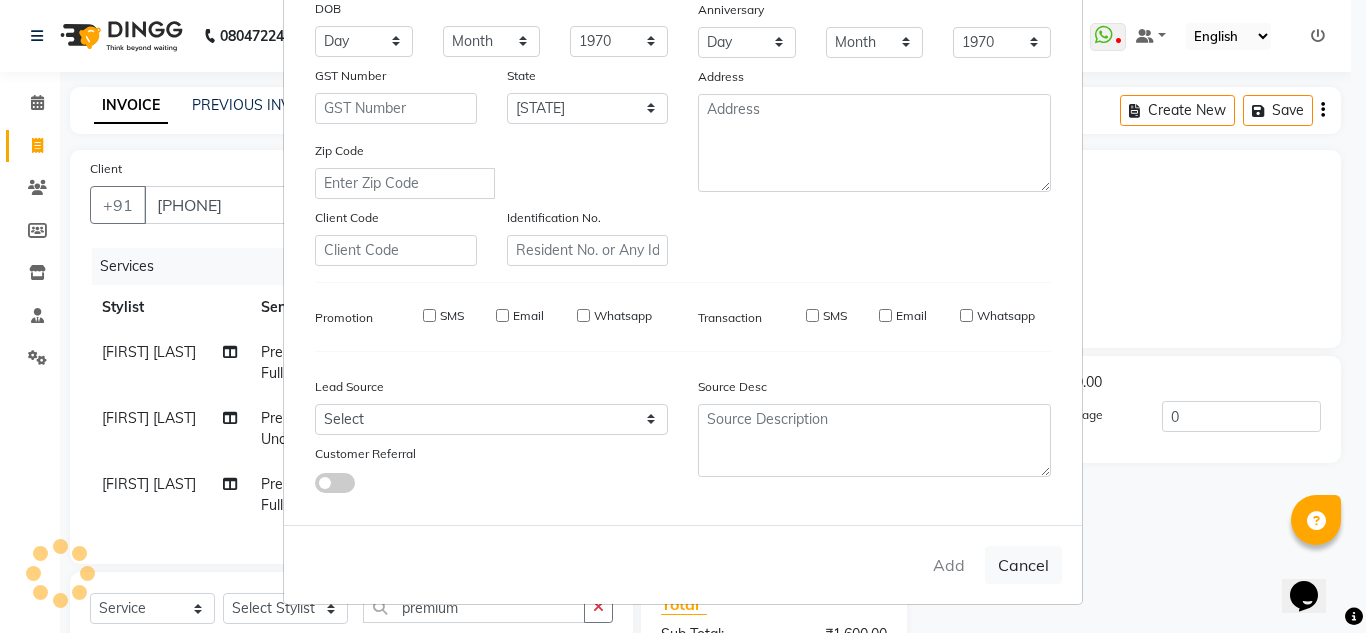 type 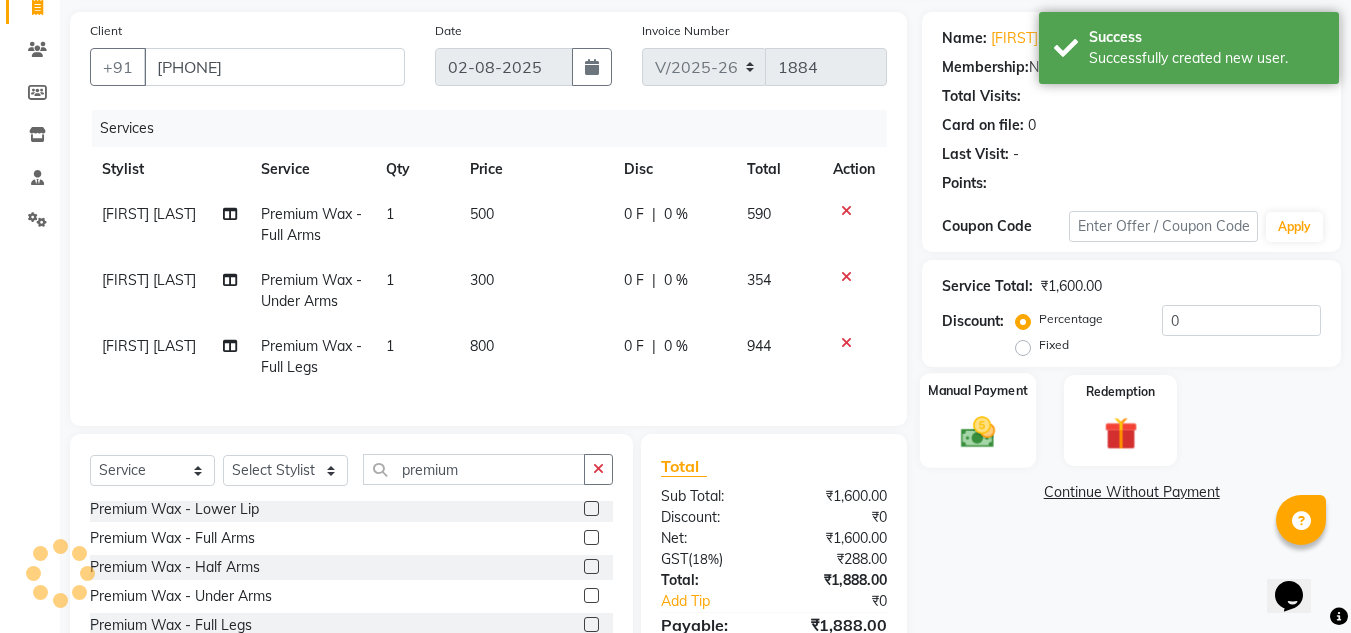 scroll, scrollTop: 279, scrollLeft: 0, axis: vertical 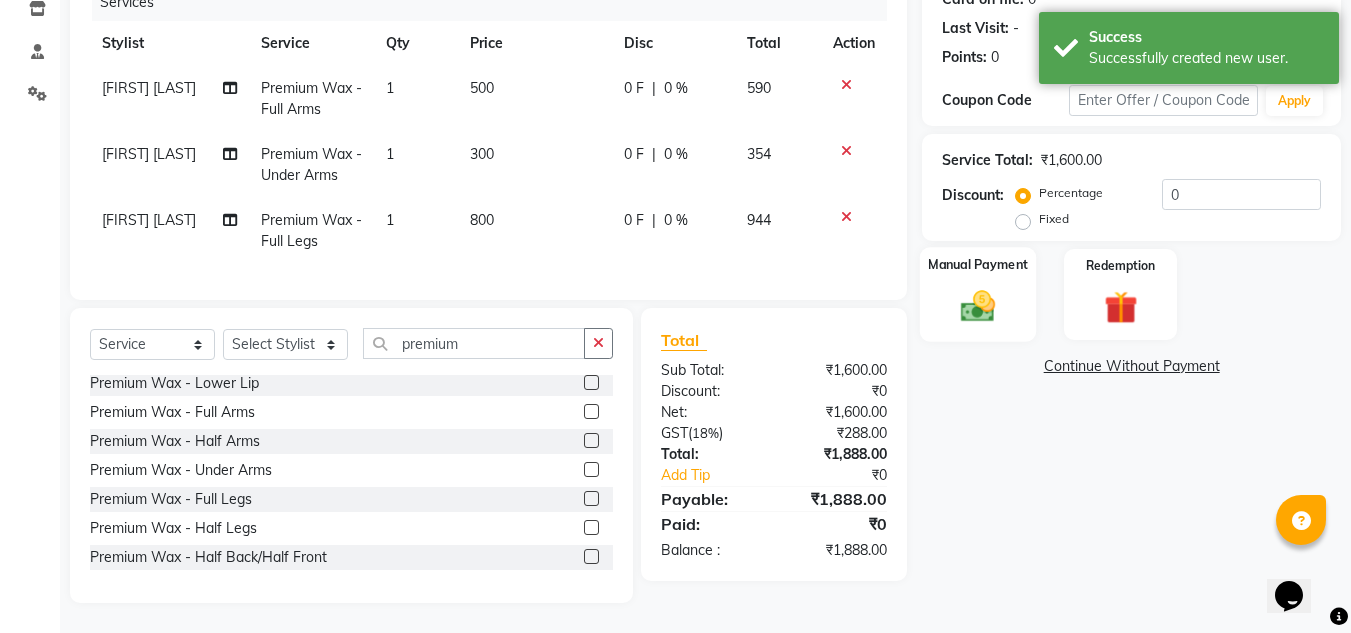 click 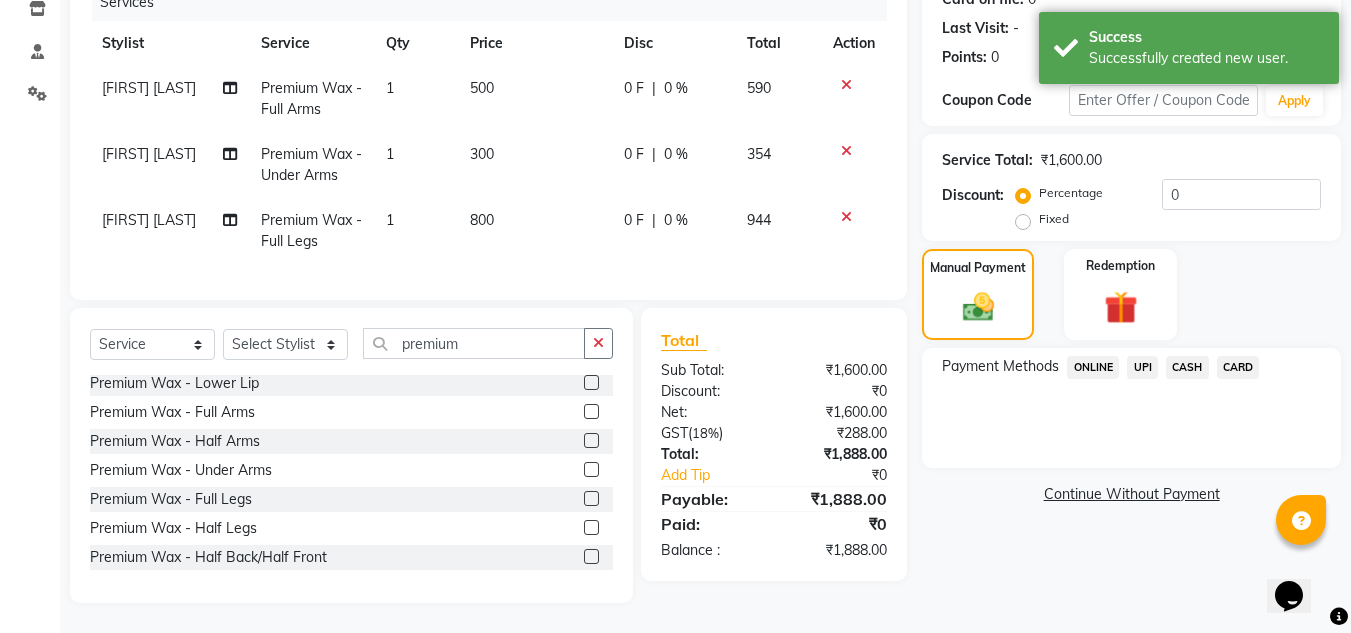 click on "CARD" 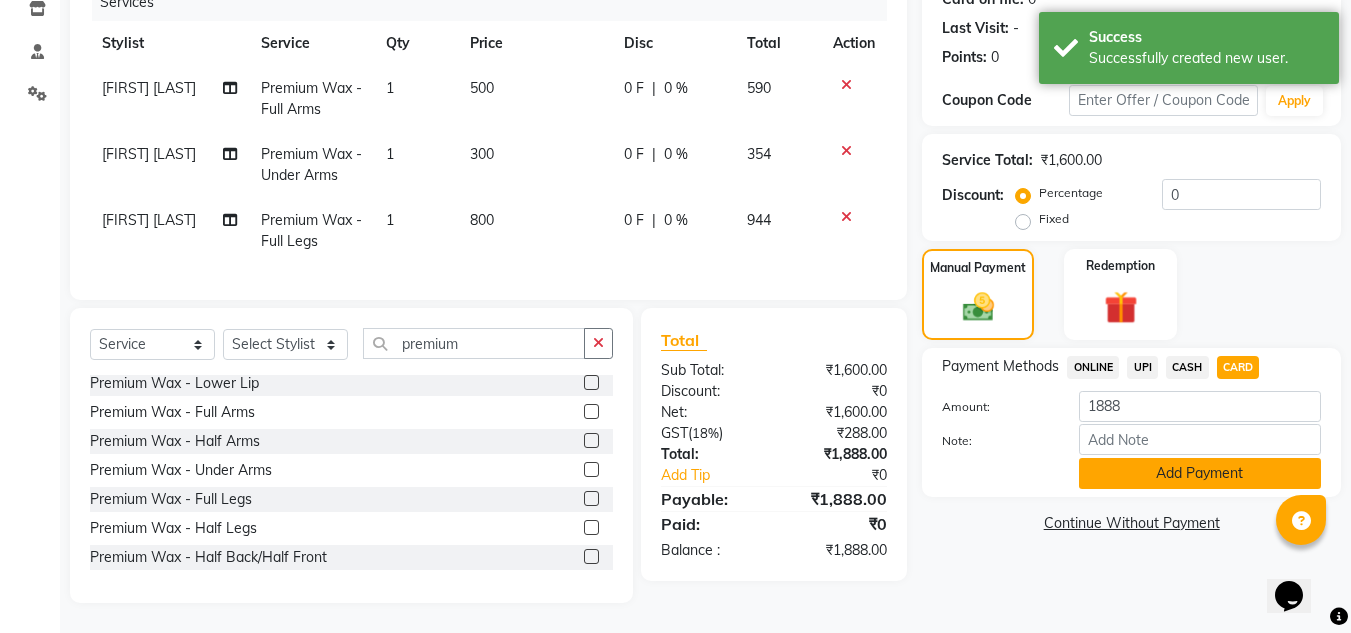 click on "Add Payment" 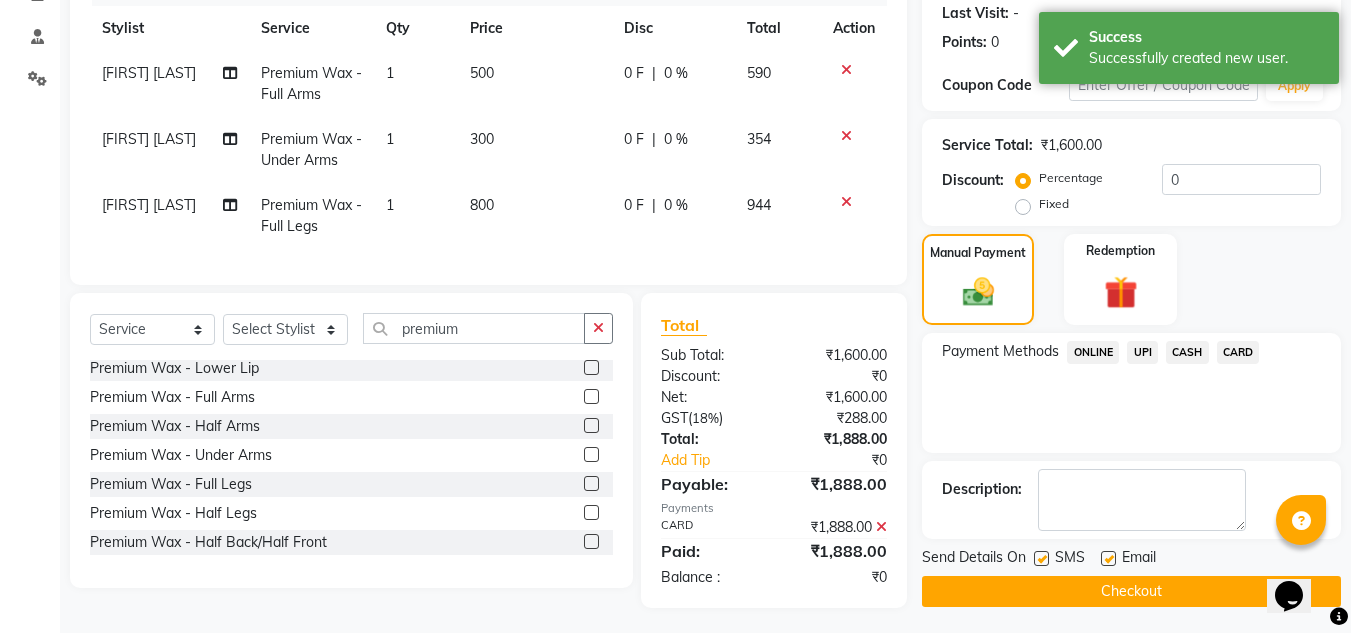 click 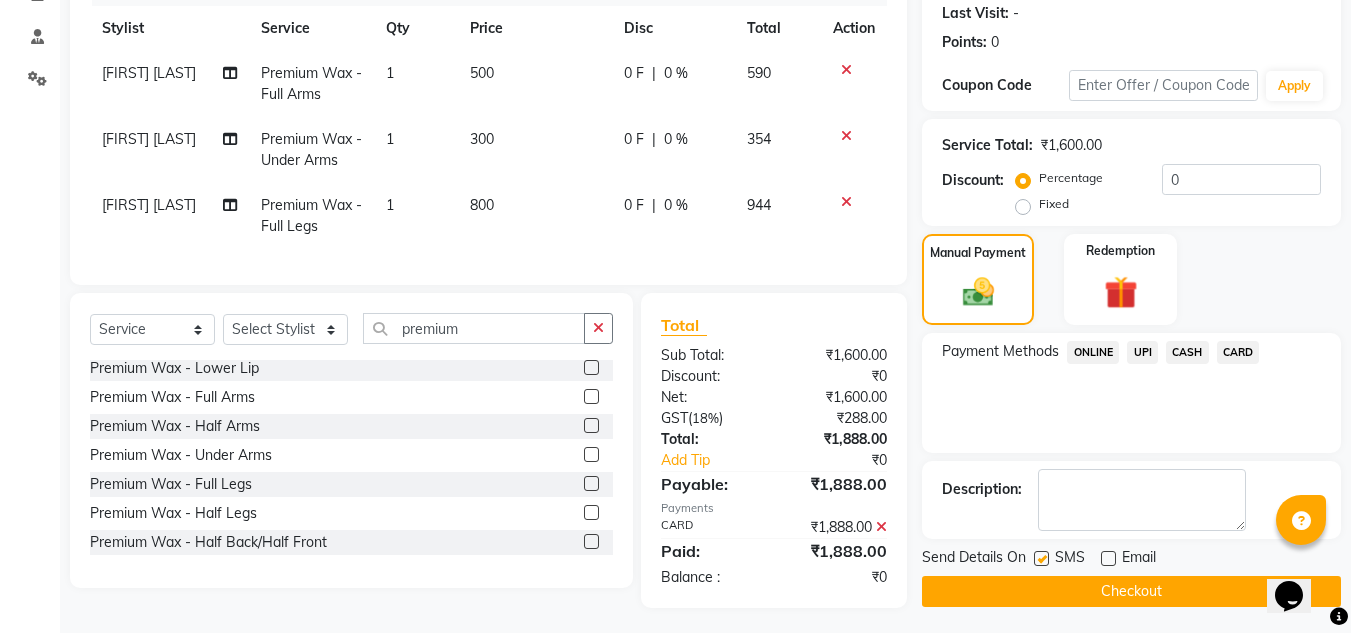 click on "Checkout" 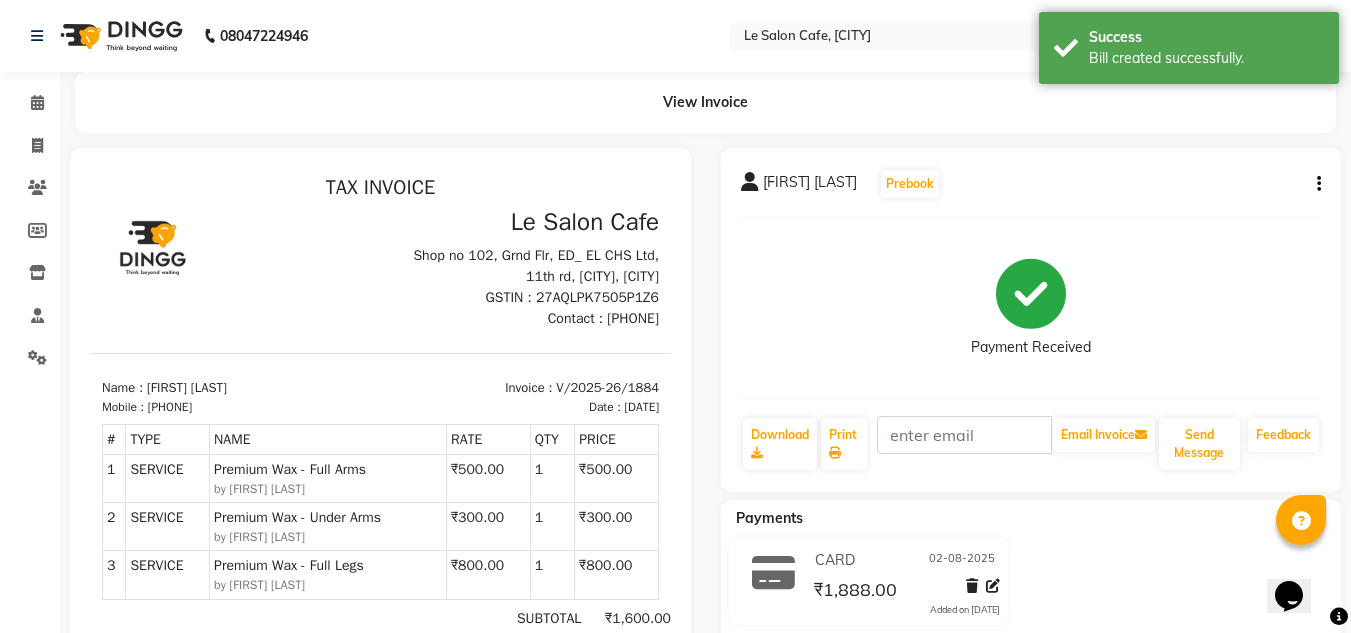 scroll, scrollTop: 0, scrollLeft: 0, axis: both 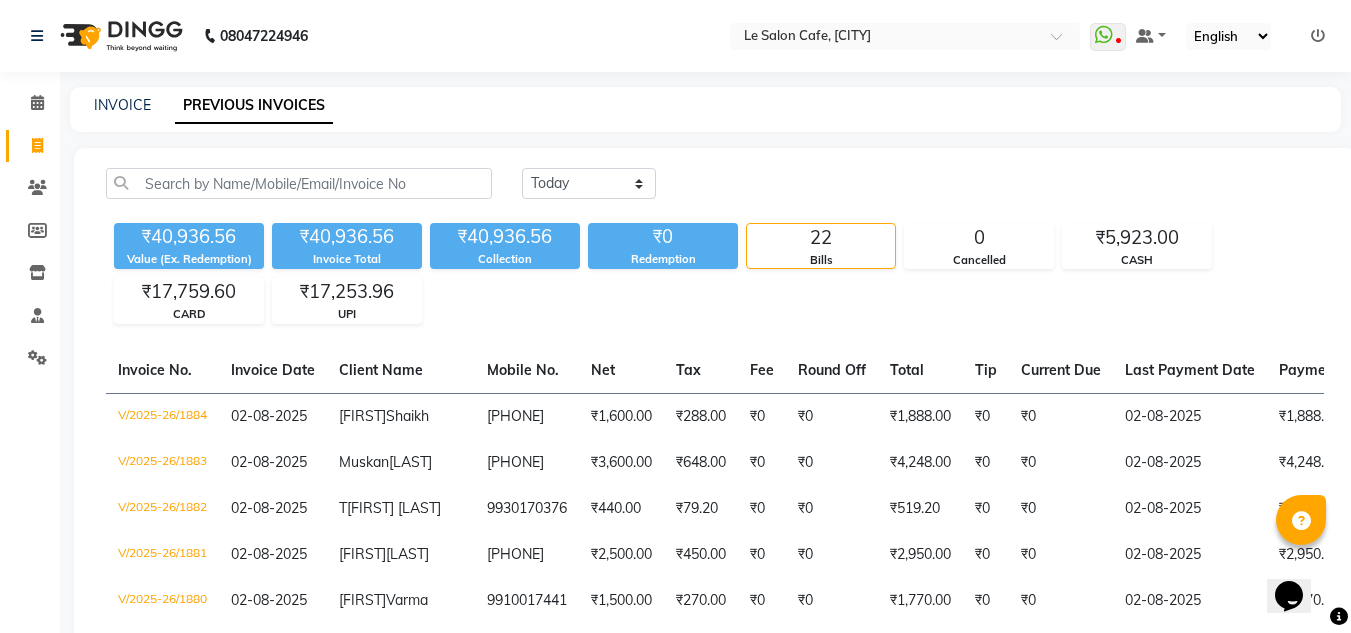 click on "08047224946 Select Location × Le Salon Cafe, Chembur  WhatsApp Status  ✕ Status:  Disconnected Recent Service Activity: 01-01-1970     05:30 AM  08047224946 Whatsapp Settings Default Panel My Panel English ENGLISH Español العربية मराठी हिंदी ગુજરાતી தமிழ் 中文 Notifications nothing to show" 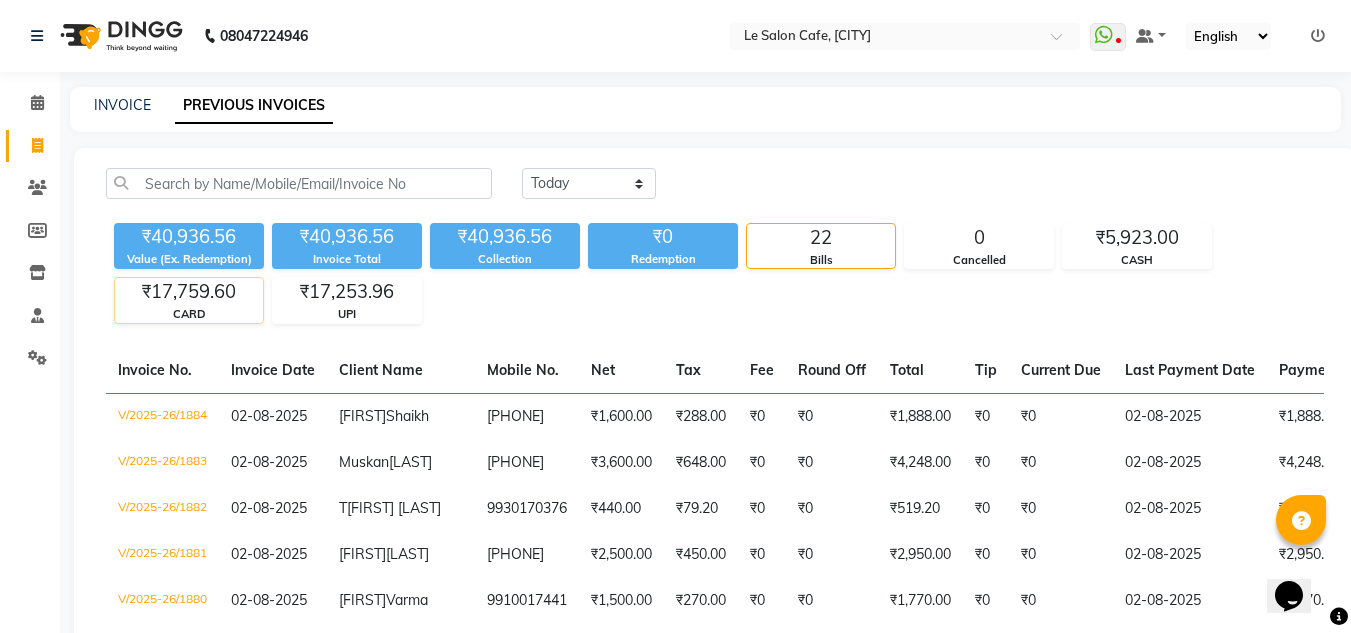 click on "₹17,759.60" 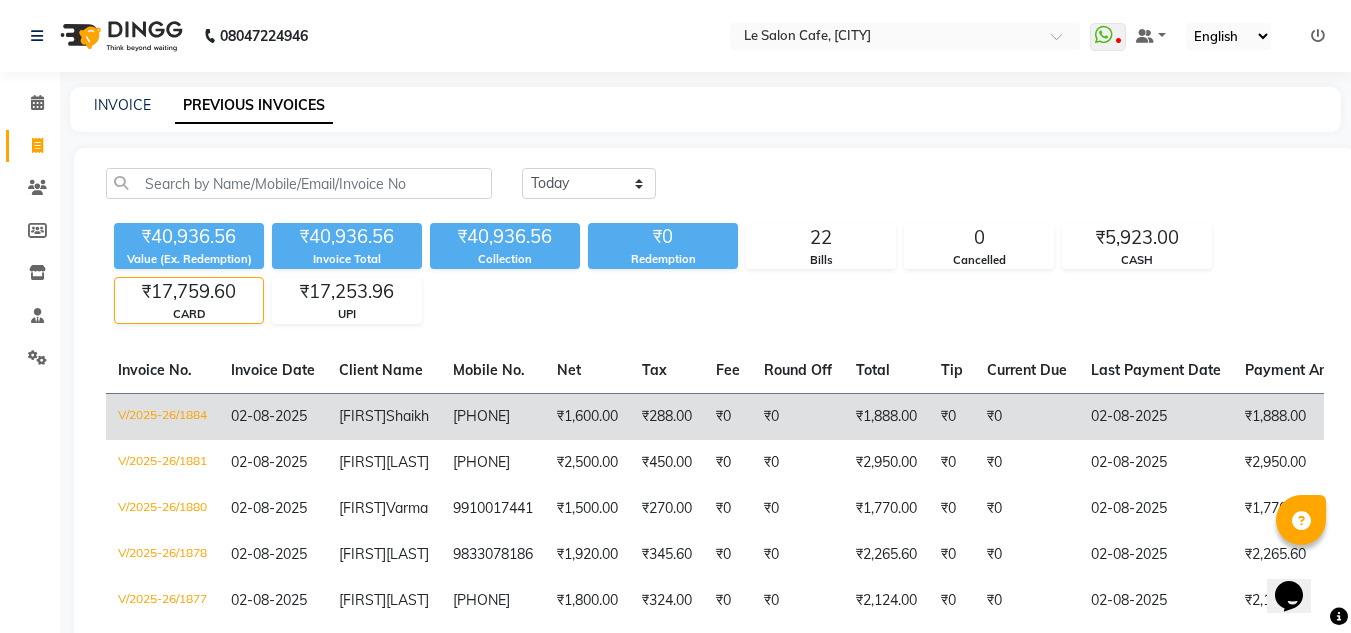 click on "Samira  Shaikh" 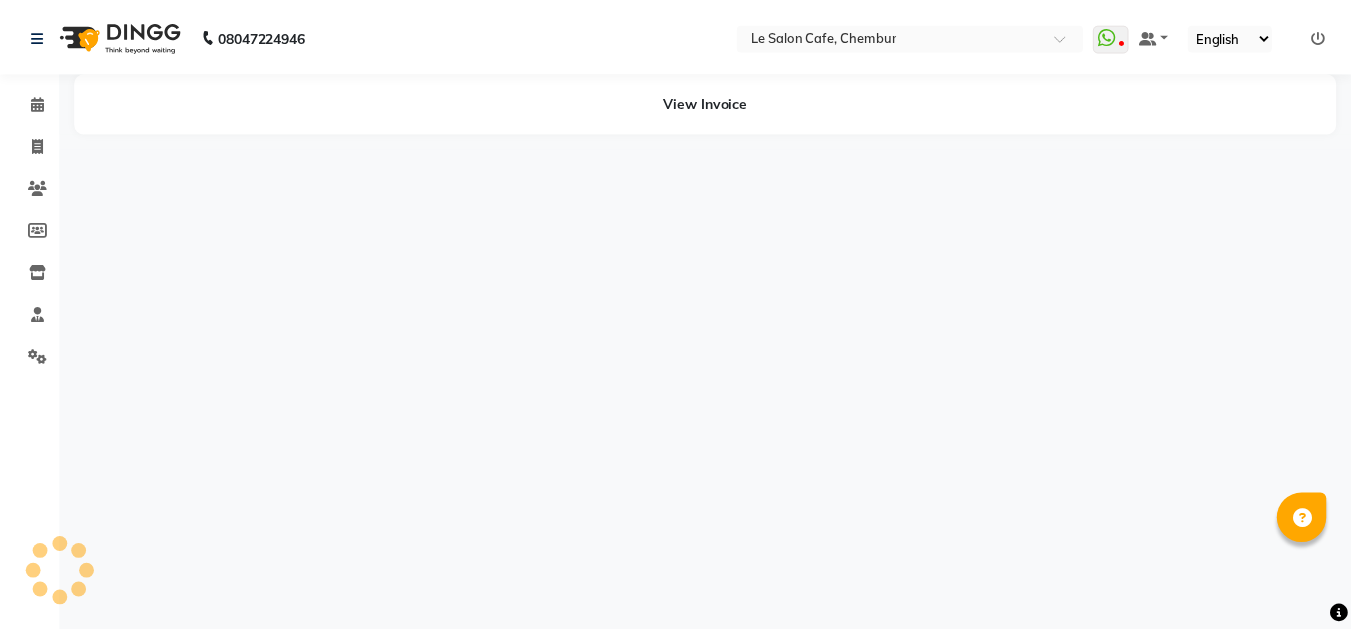 scroll, scrollTop: 0, scrollLeft: 0, axis: both 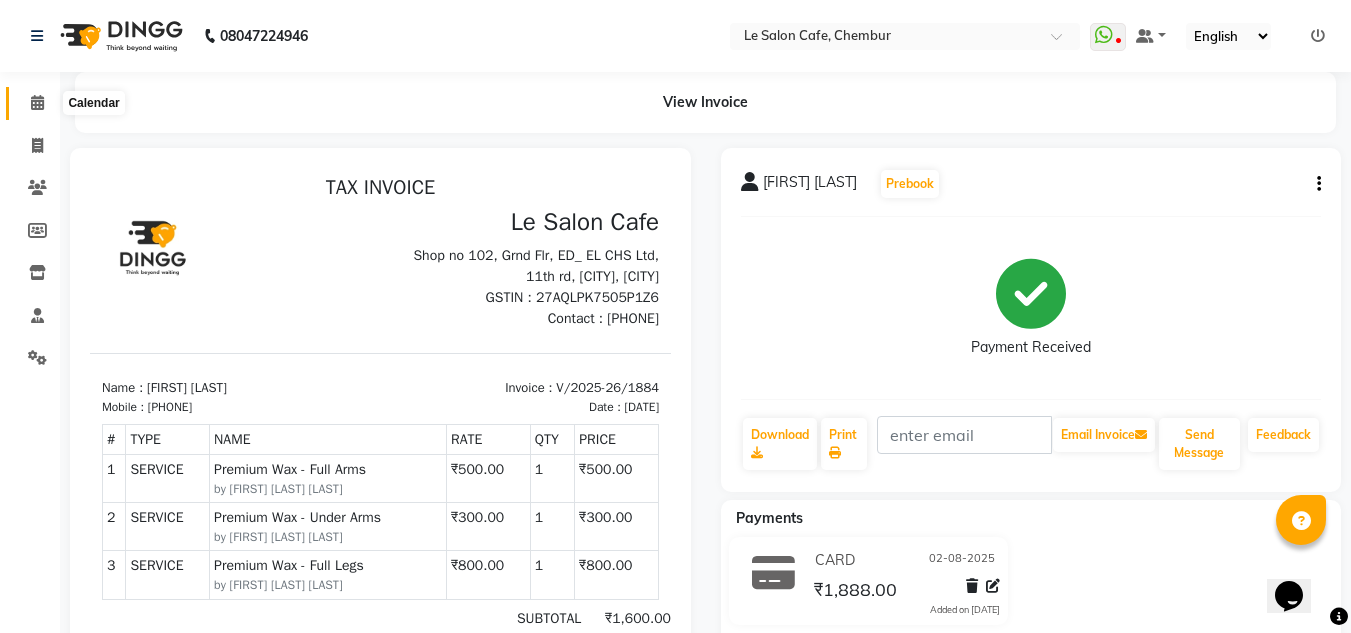 click 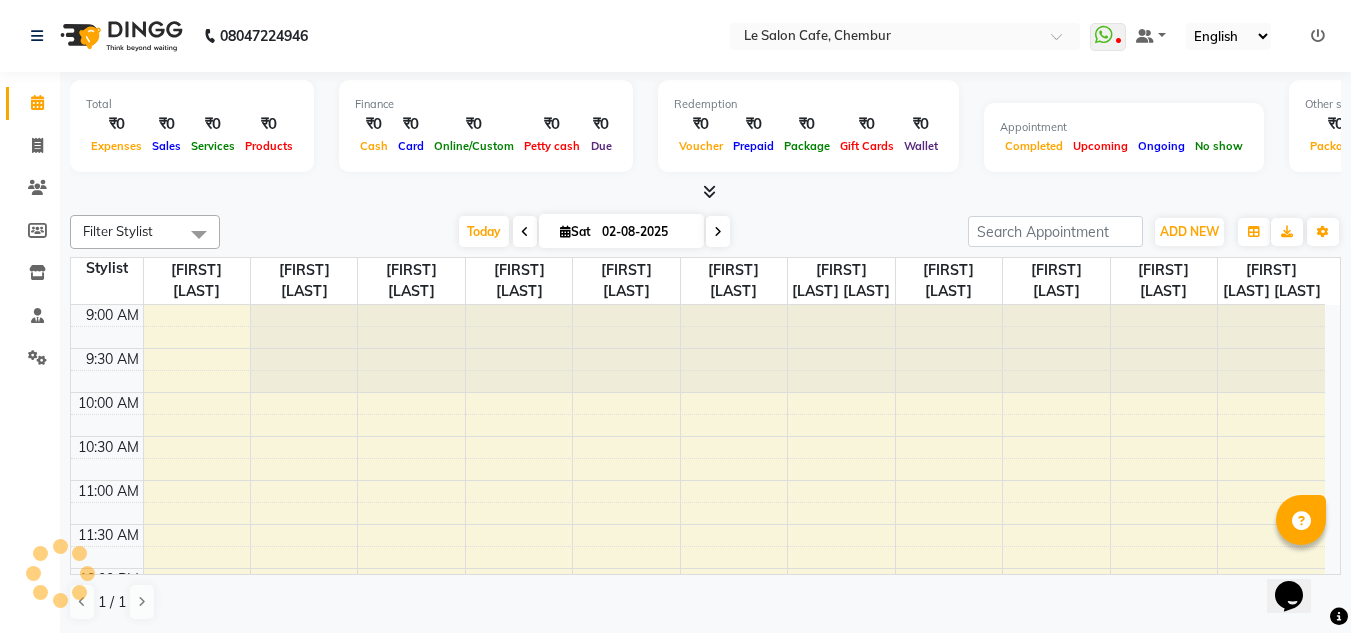 scroll, scrollTop: 0, scrollLeft: 0, axis: both 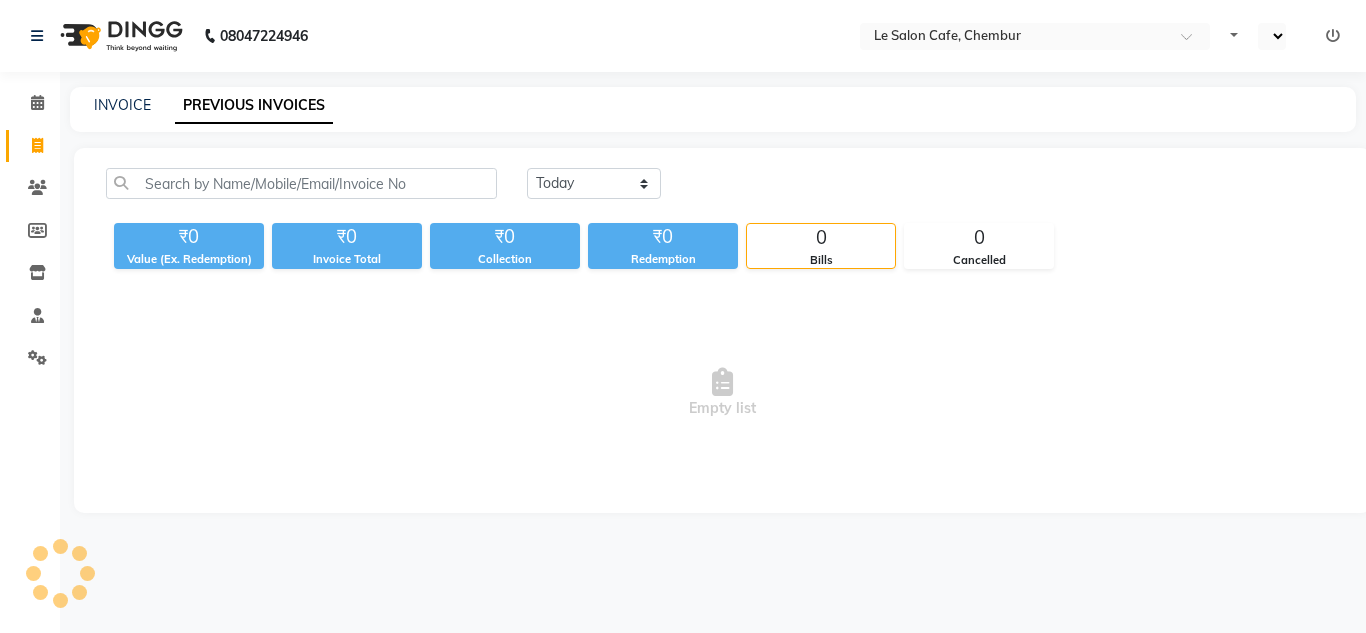 select on "en" 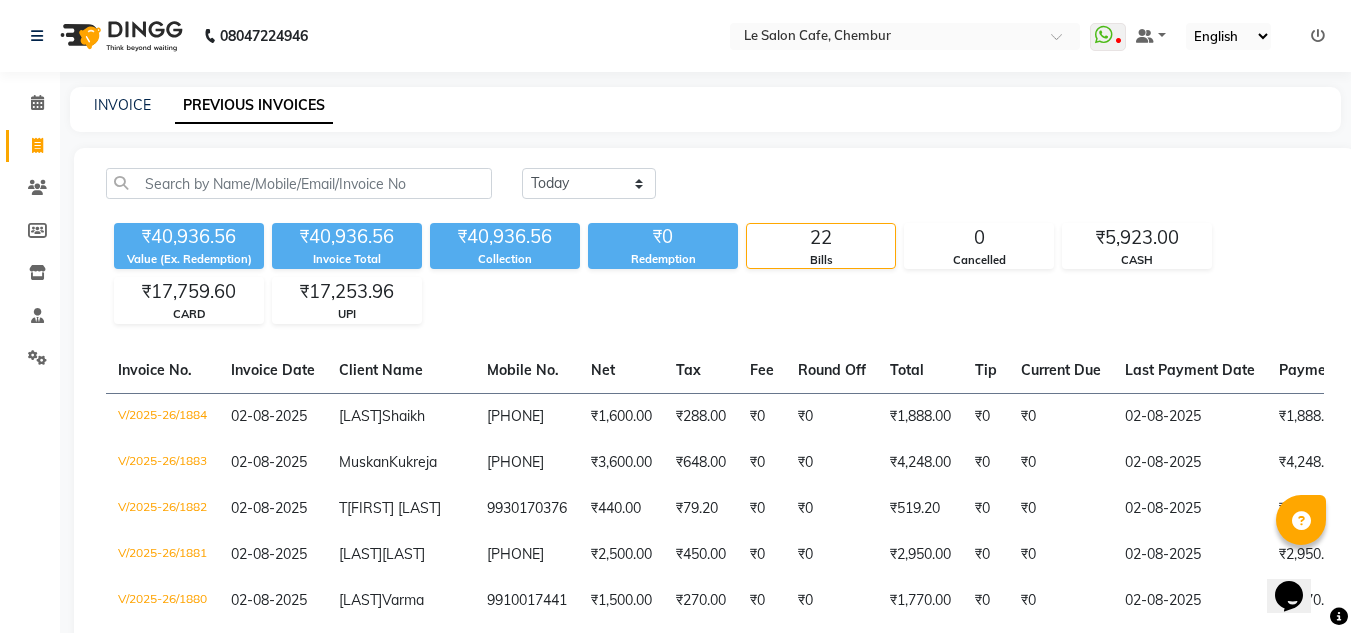 scroll, scrollTop: 0, scrollLeft: 0, axis: both 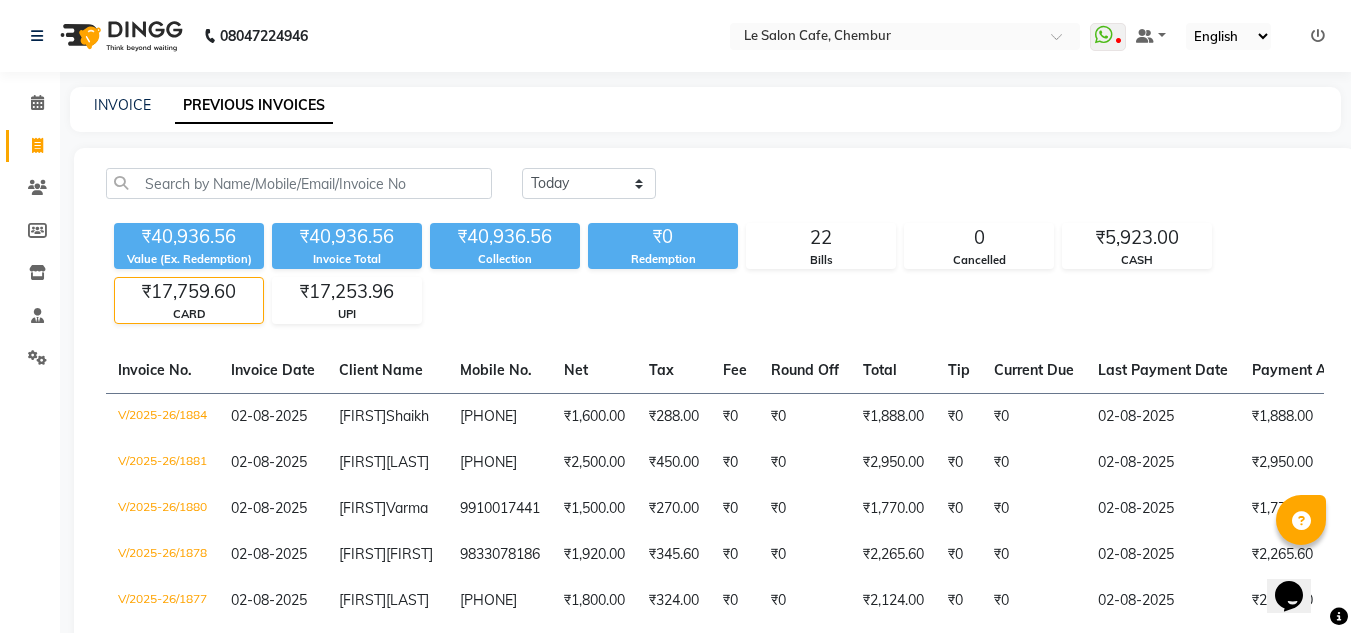 click on "₹17,759.60" 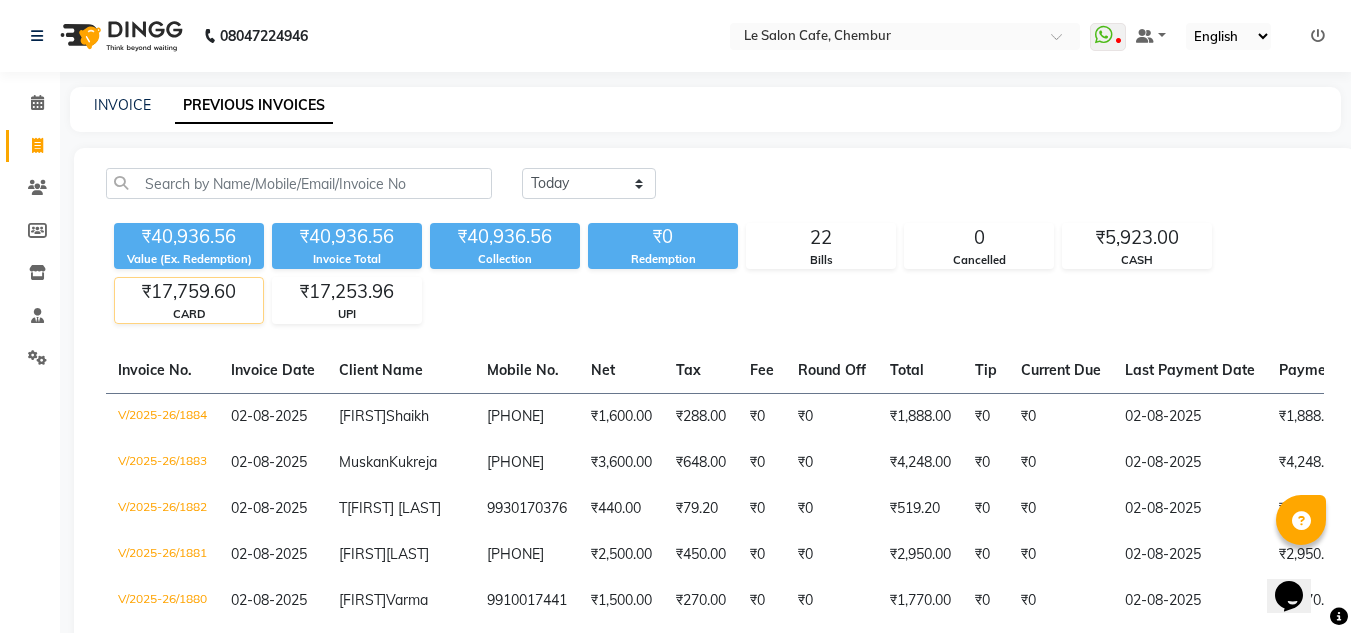 click on "CARD" 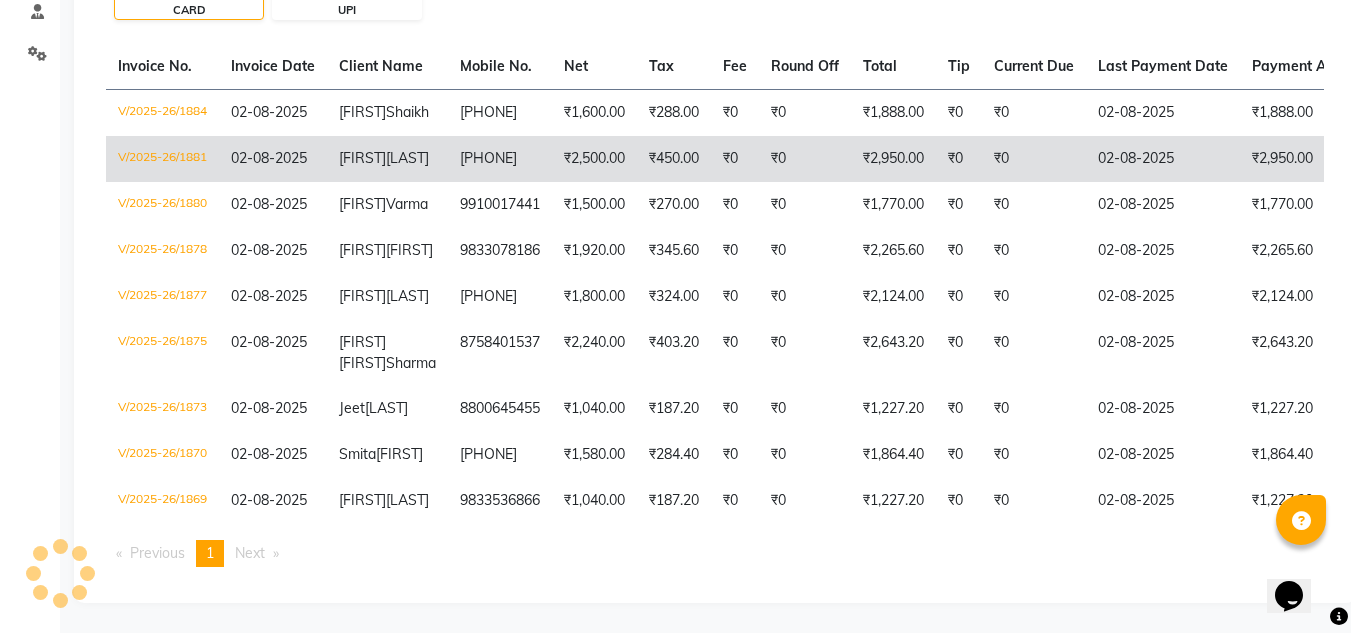 scroll, scrollTop: 319, scrollLeft: 0, axis: vertical 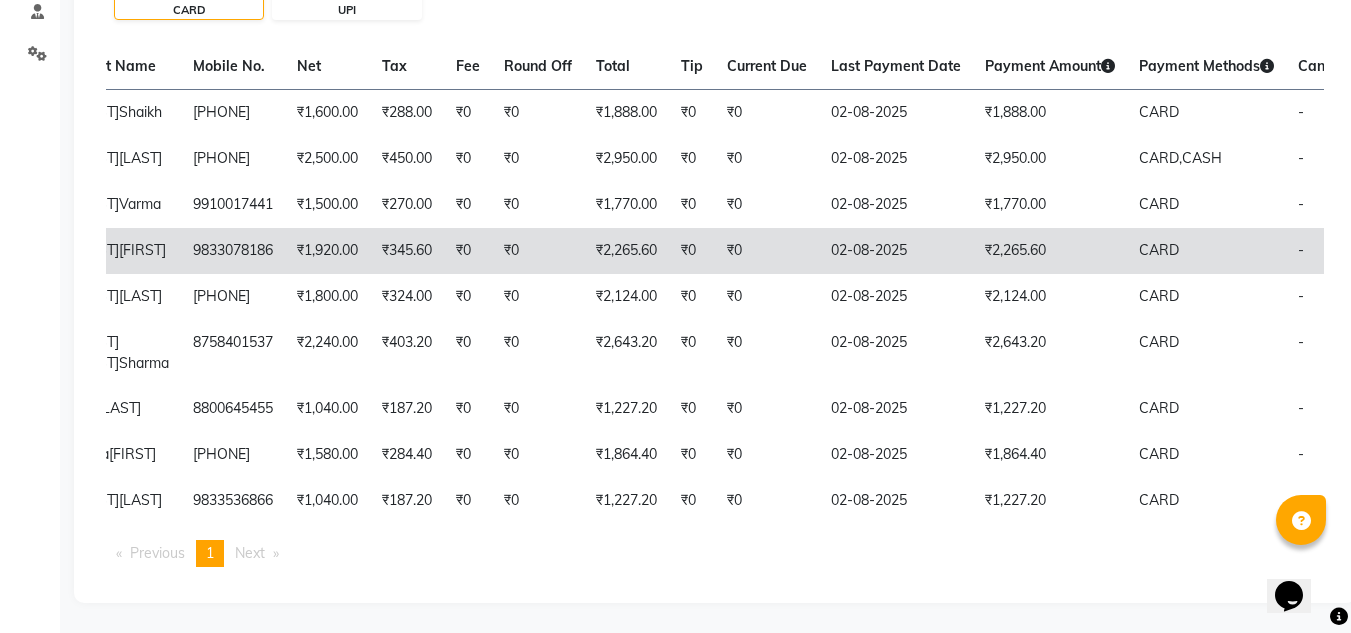 click on "02-08-2025" 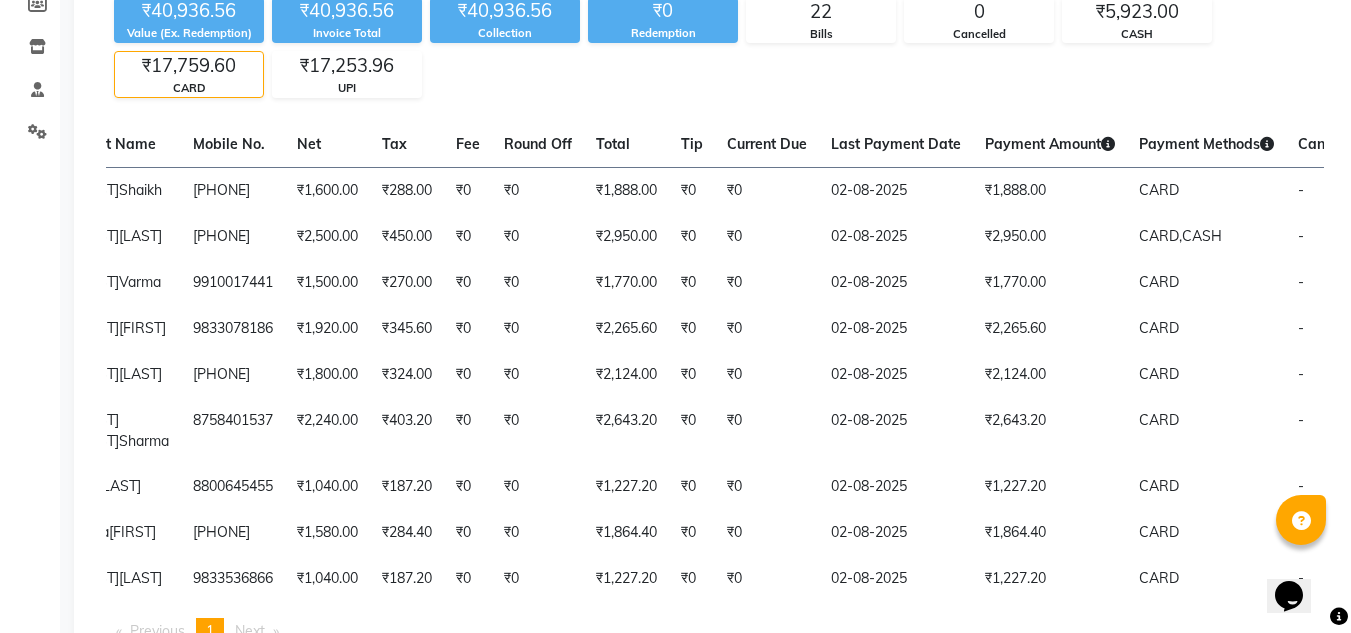 scroll, scrollTop: 0, scrollLeft: 0, axis: both 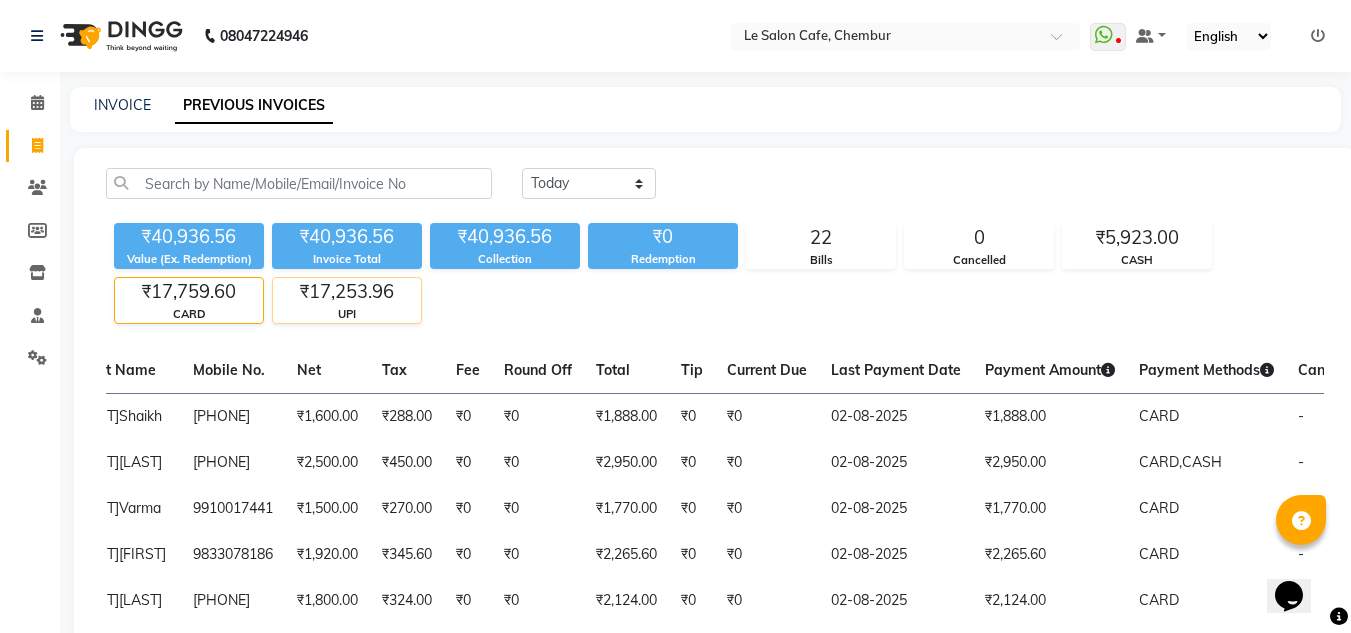 click on "UPI" 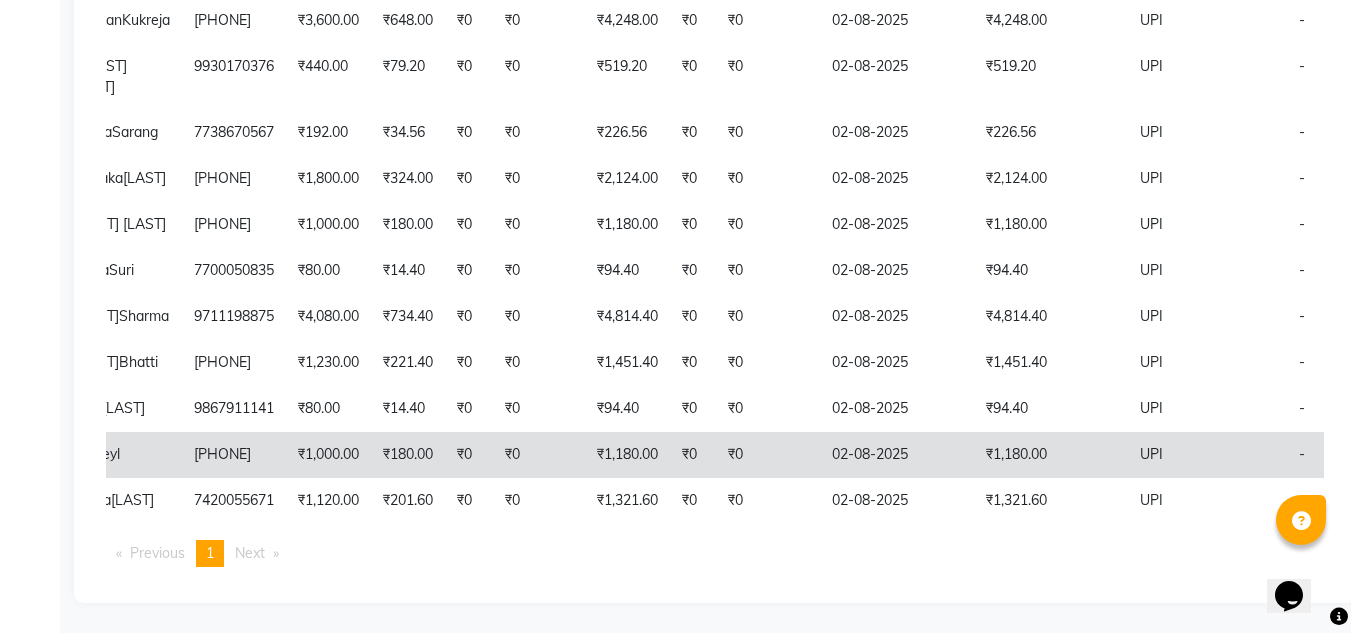 scroll, scrollTop: 500, scrollLeft: 0, axis: vertical 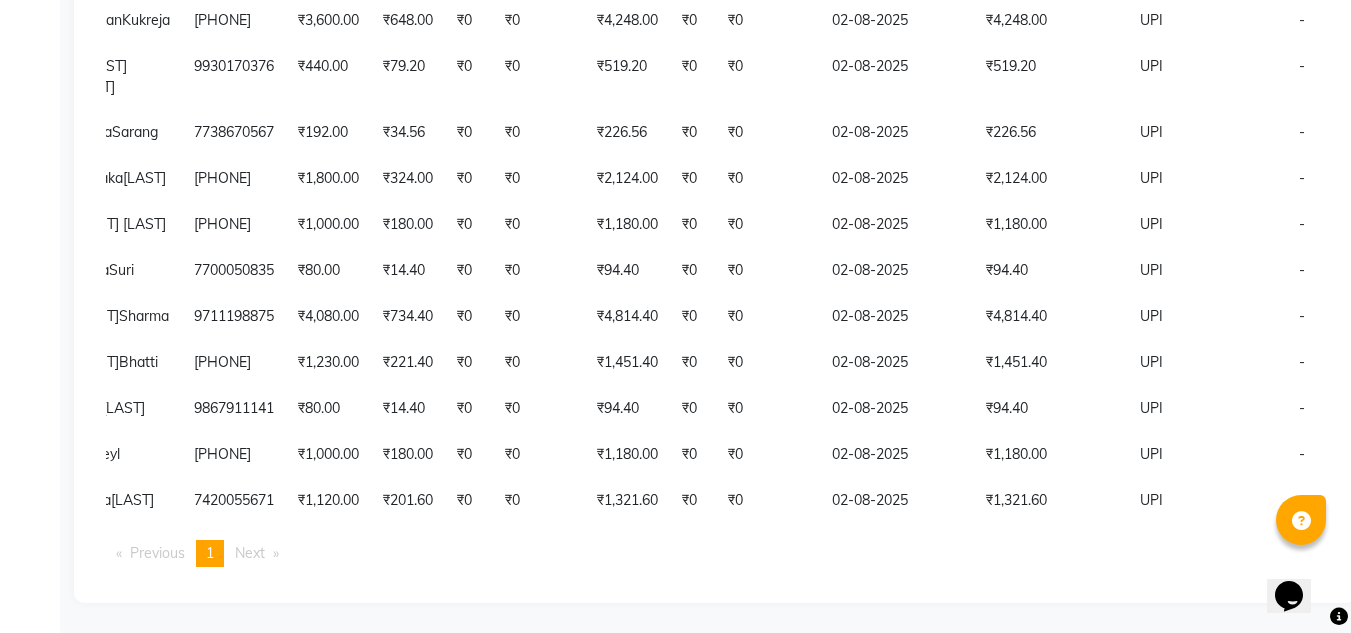 click on "Previous  page  1 / 1  You're on page  1  Next  page" at bounding box center [715, 553] 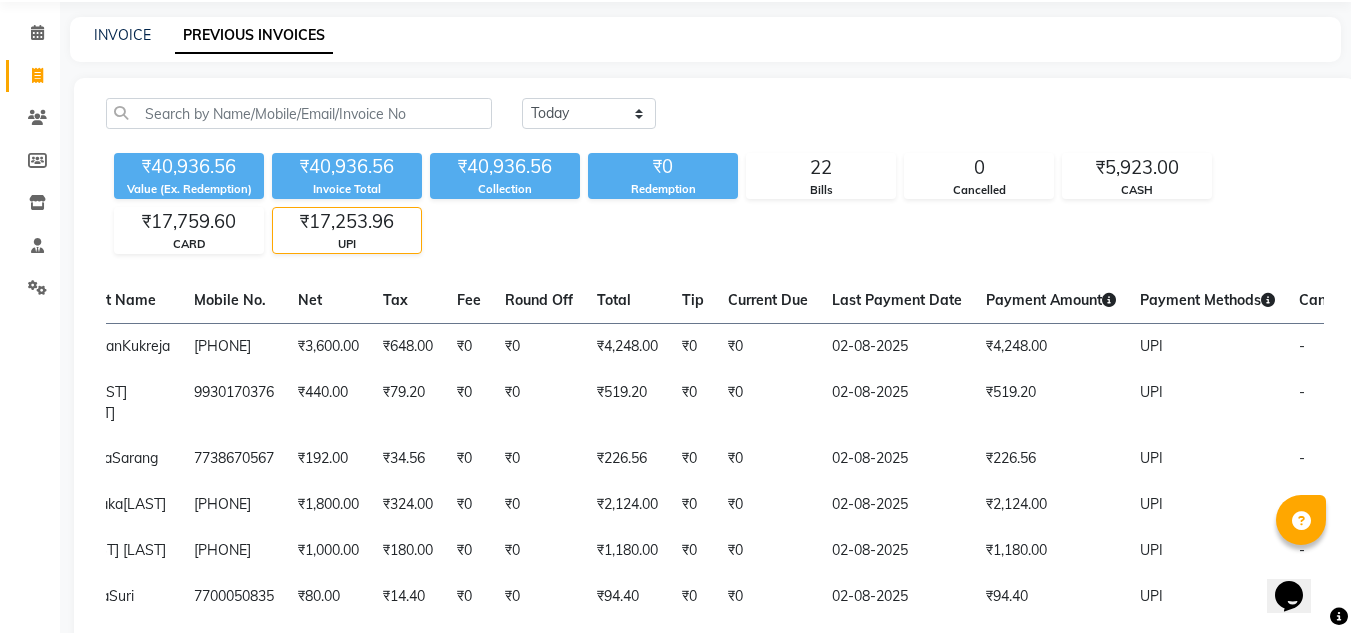 scroll, scrollTop: 0, scrollLeft: 0, axis: both 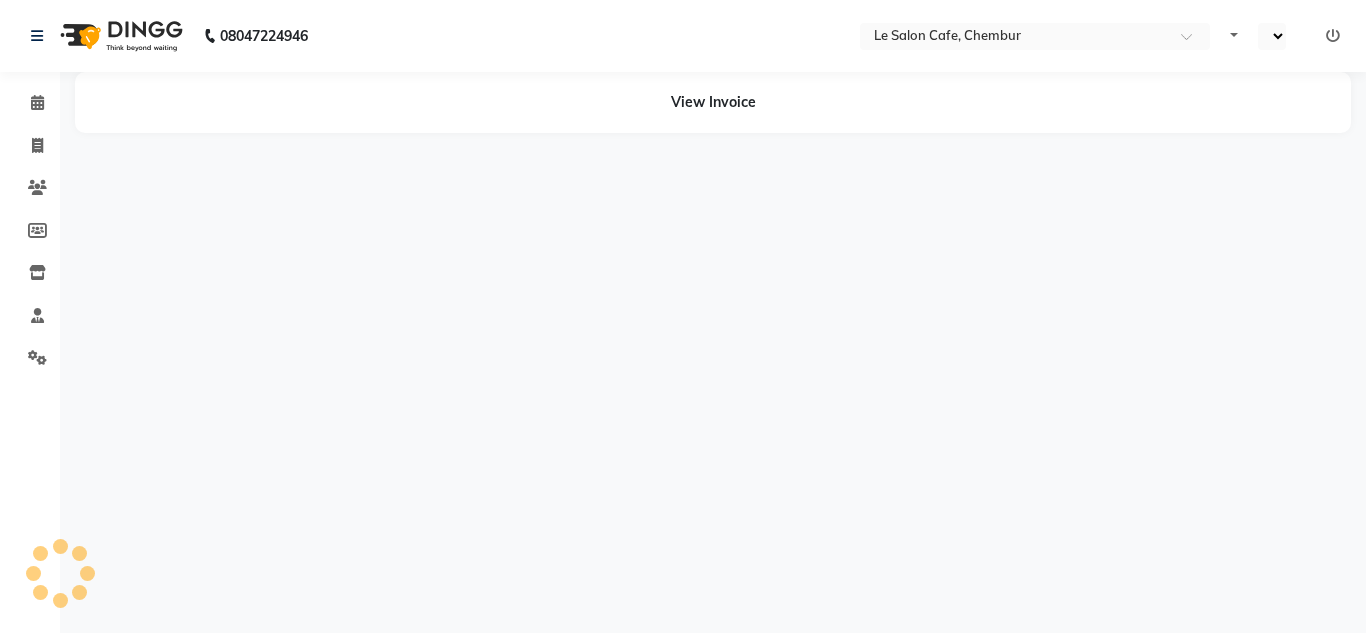 select on "en" 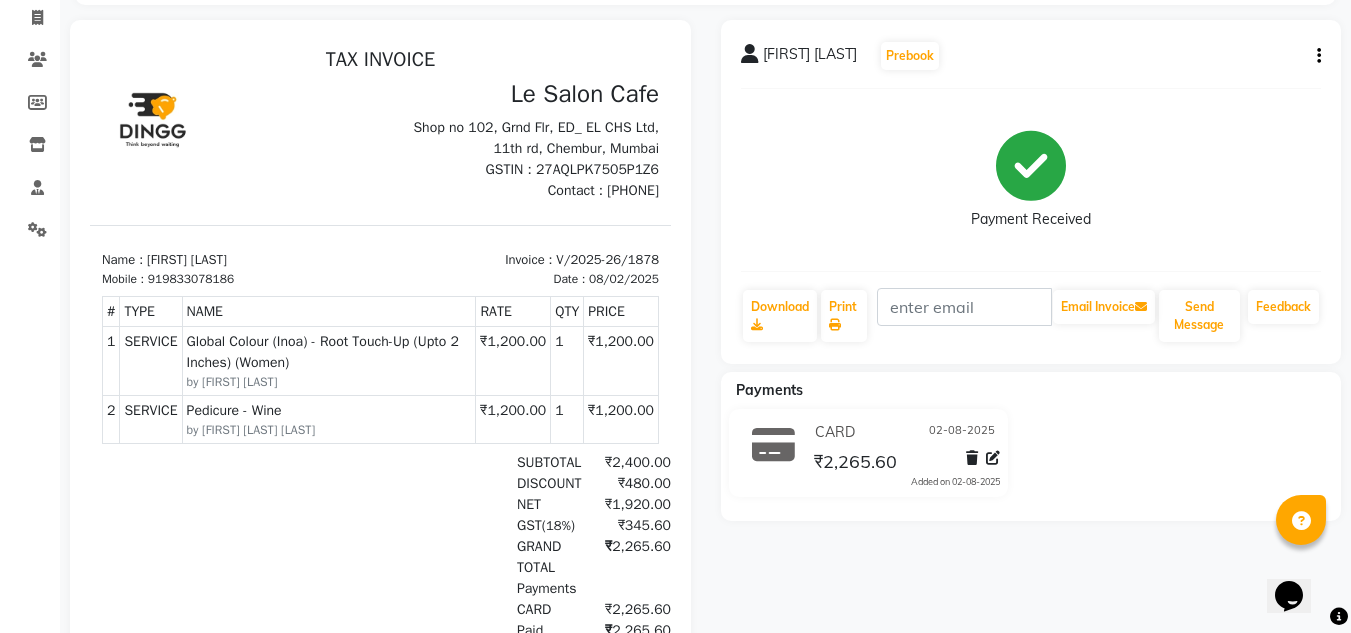 scroll, scrollTop: 0, scrollLeft: 0, axis: both 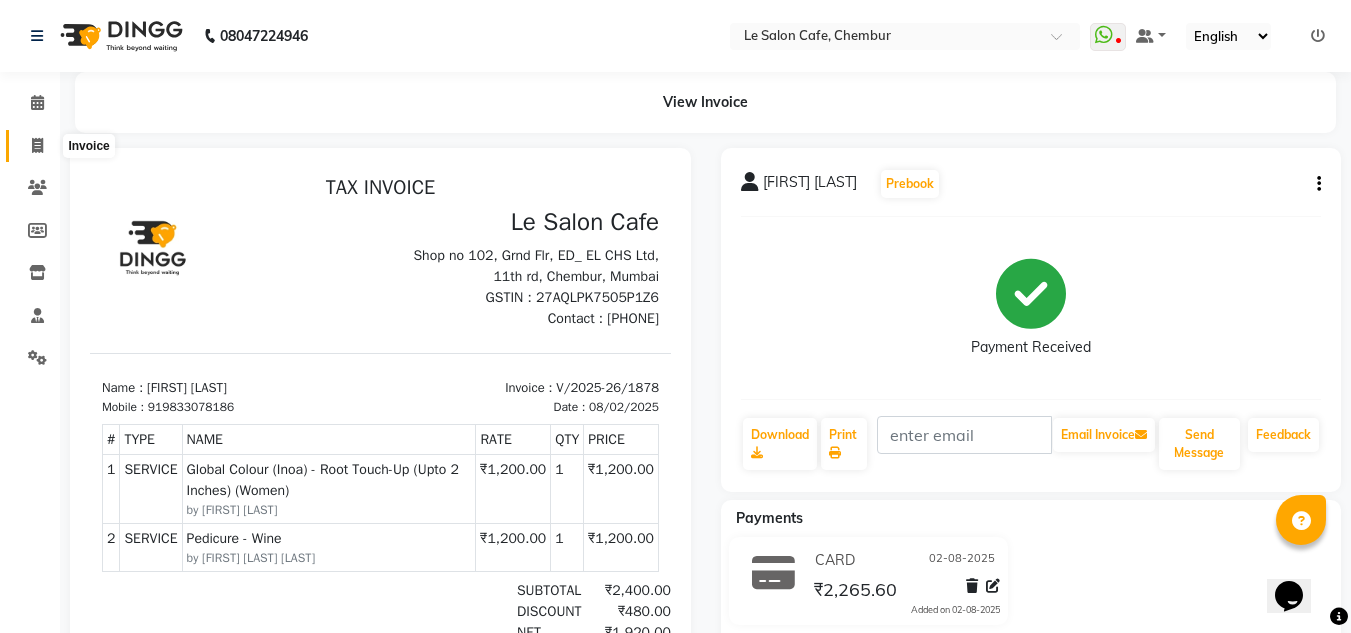 click 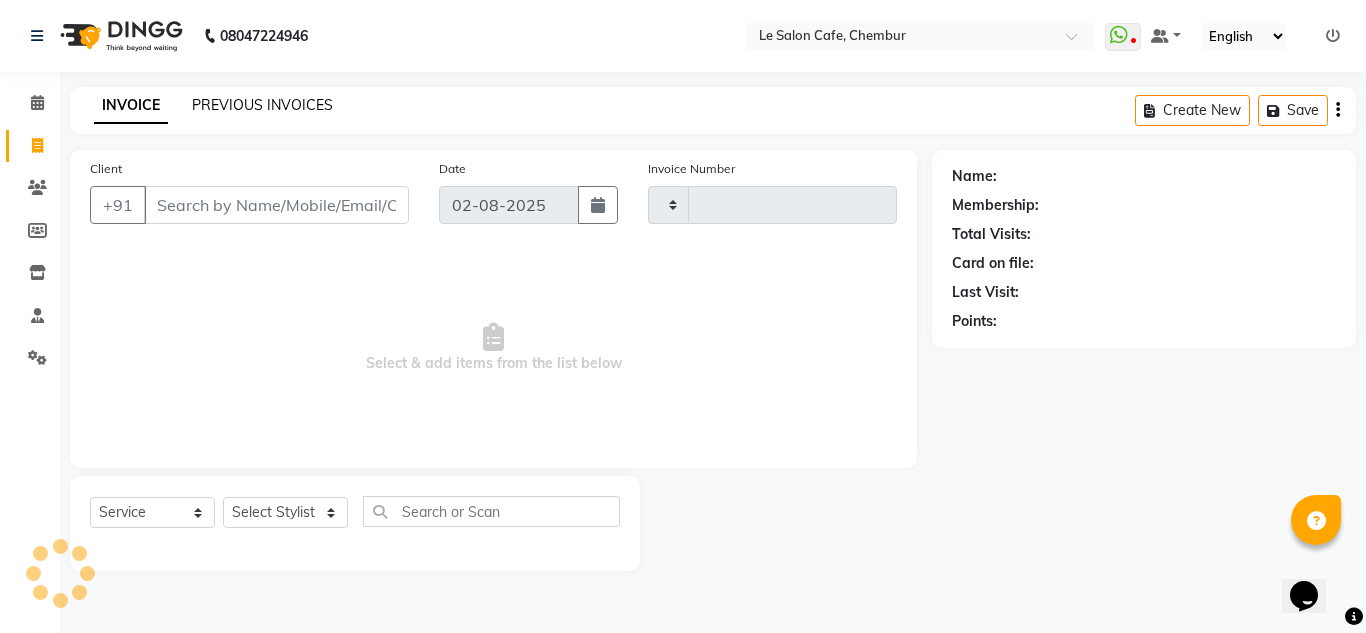 type on "1885" 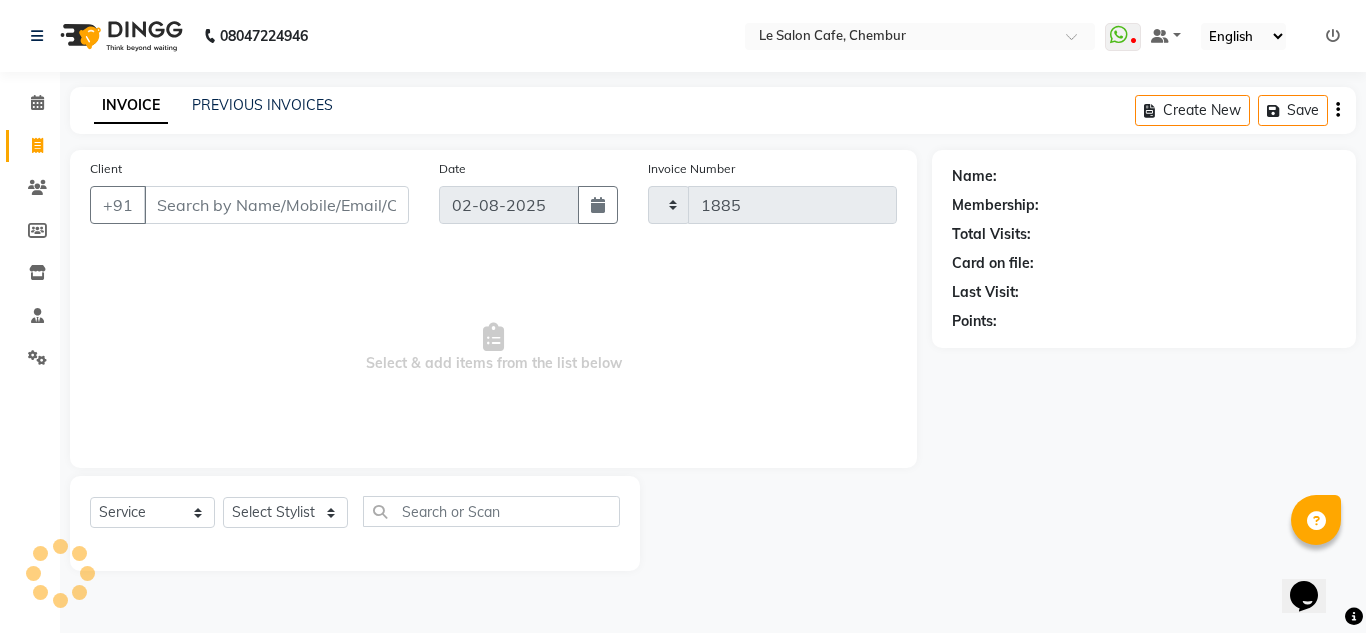 select on "594" 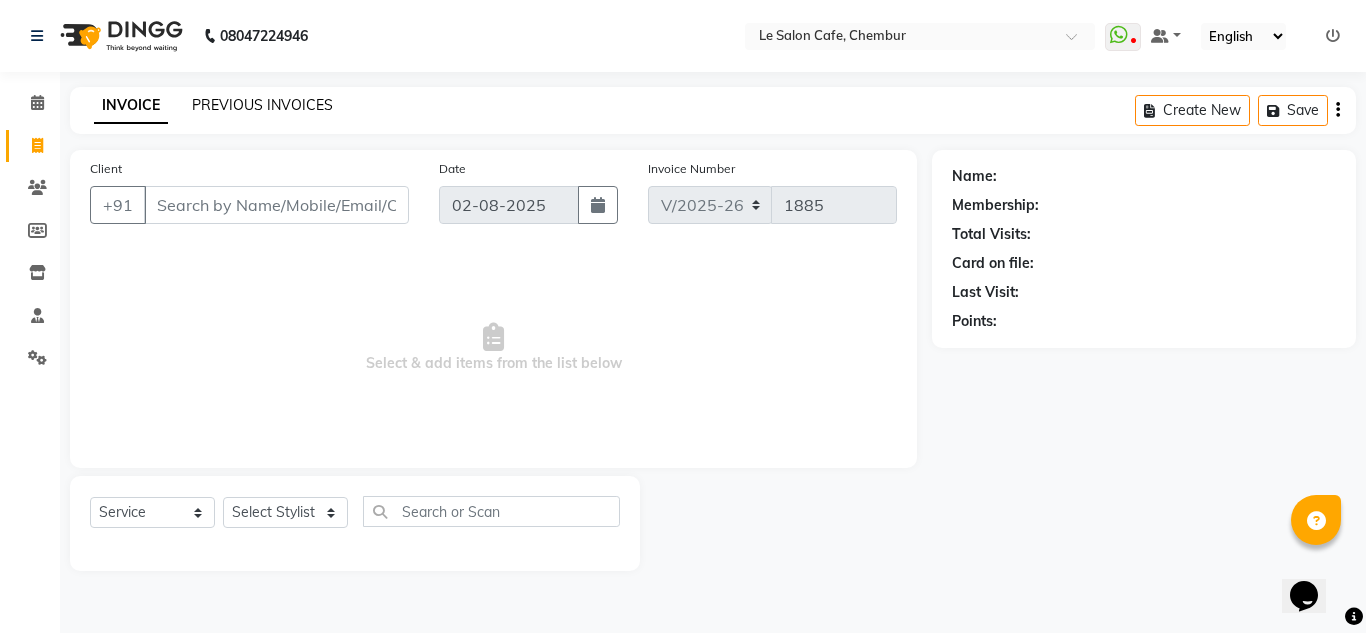click on "PREVIOUS INVOICES" 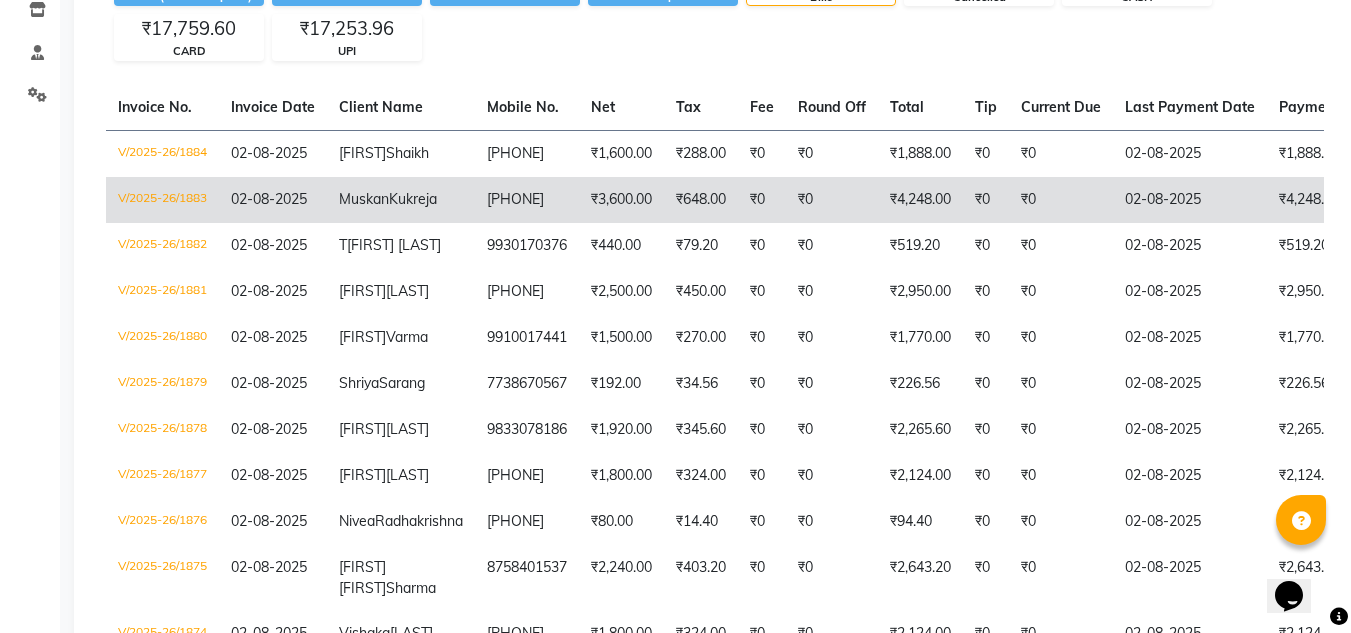 scroll, scrollTop: 0, scrollLeft: 0, axis: both 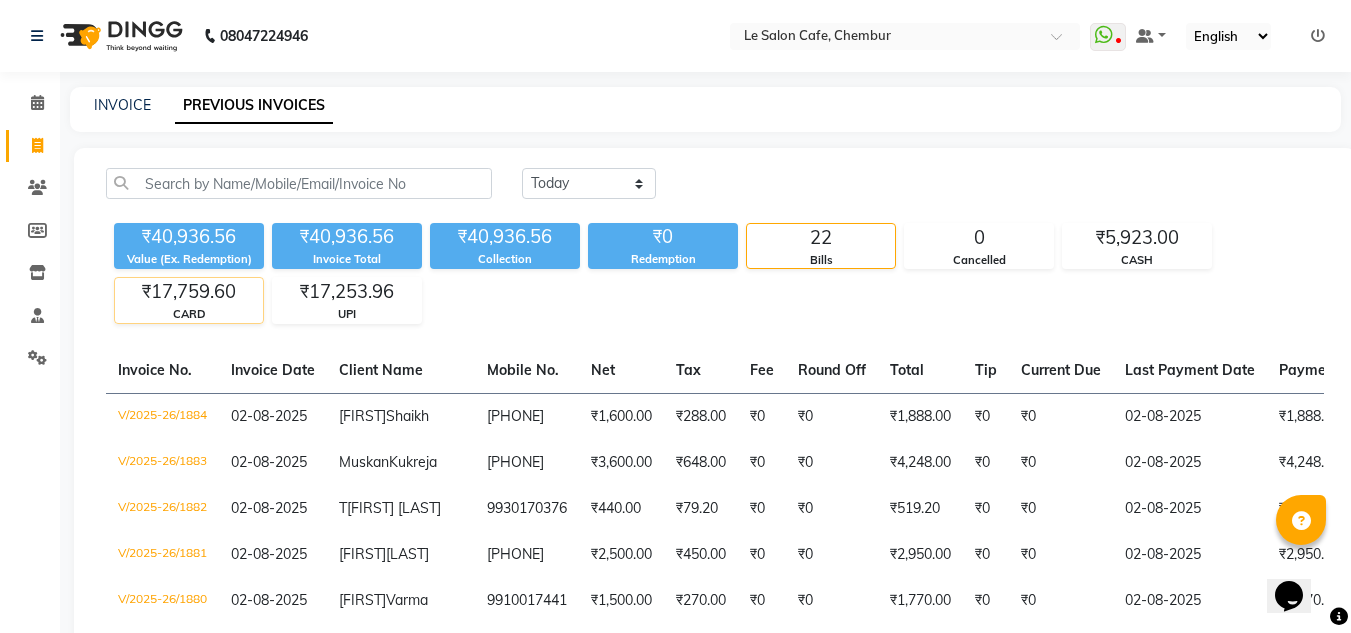 click on "₹17,759.60" 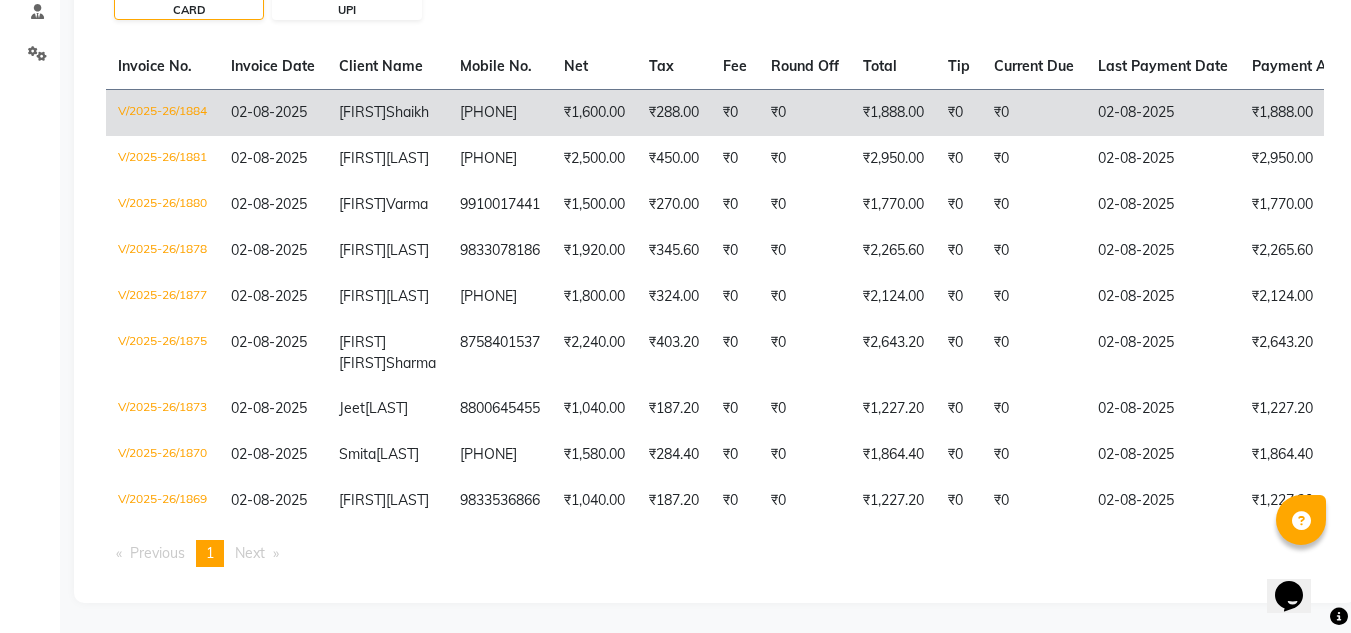 scroll, scrollTop: 319, scrollLeft: 0, axis: vertical 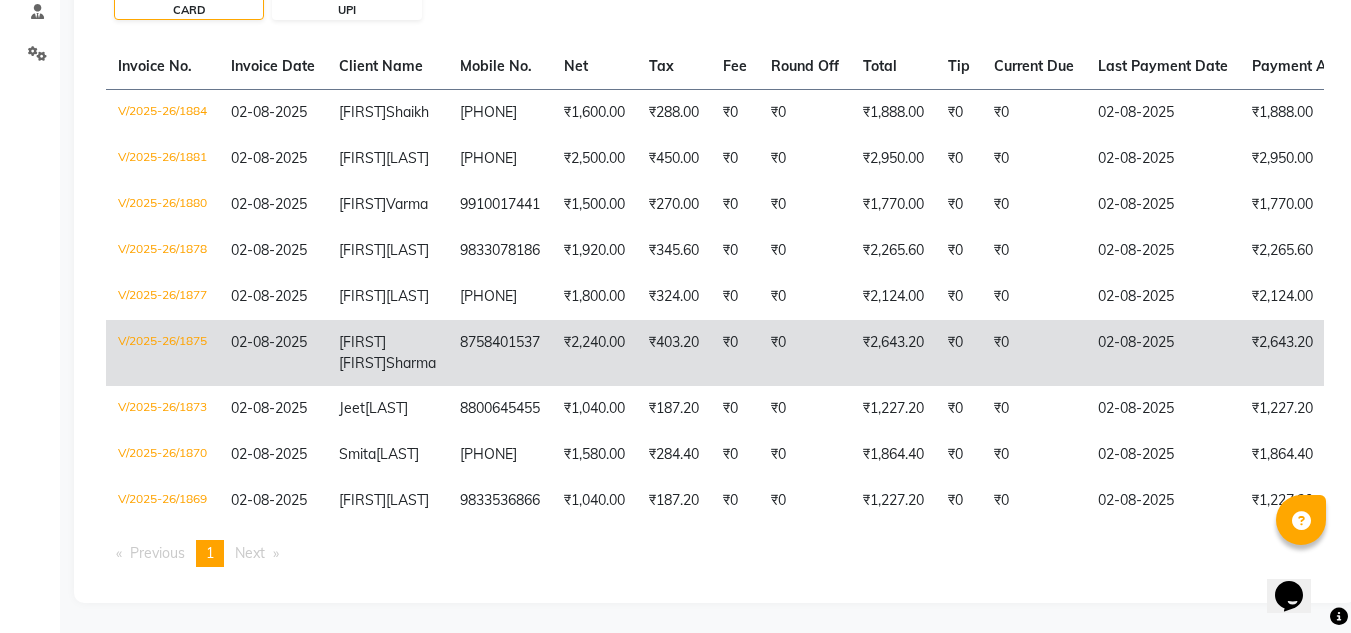 click on "₹2,643.20" 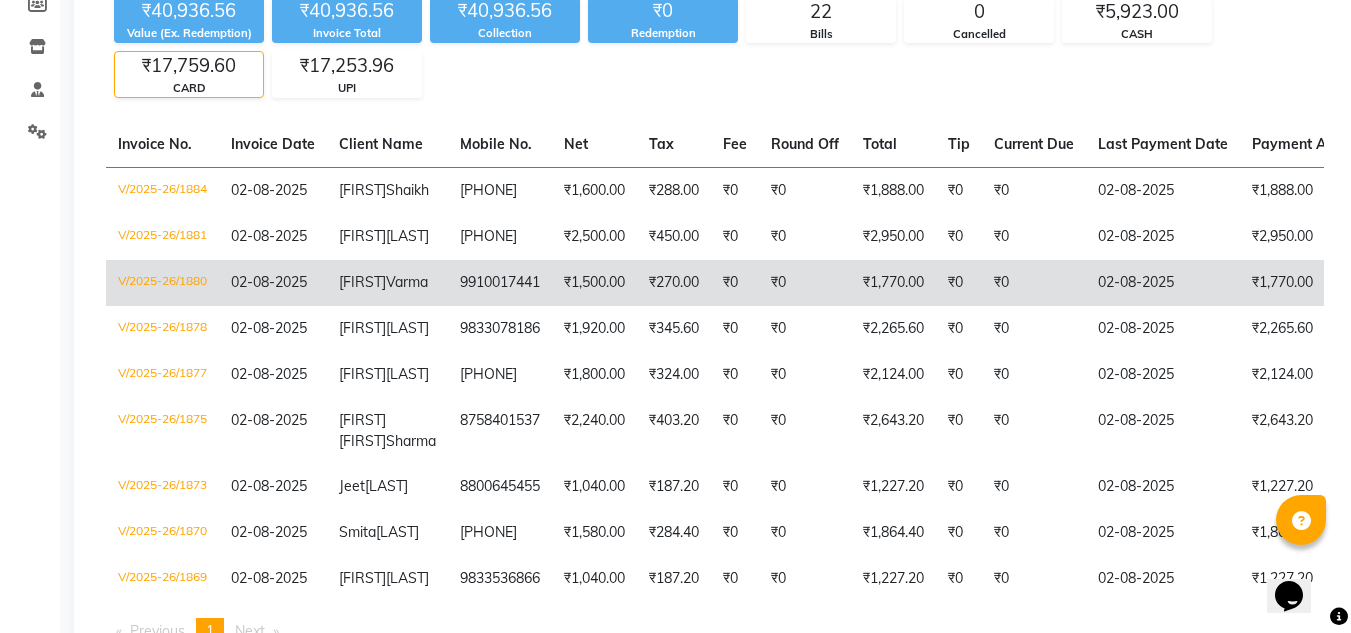 scroll, scrollTop: 0, scrollLeft: 0, axis: both 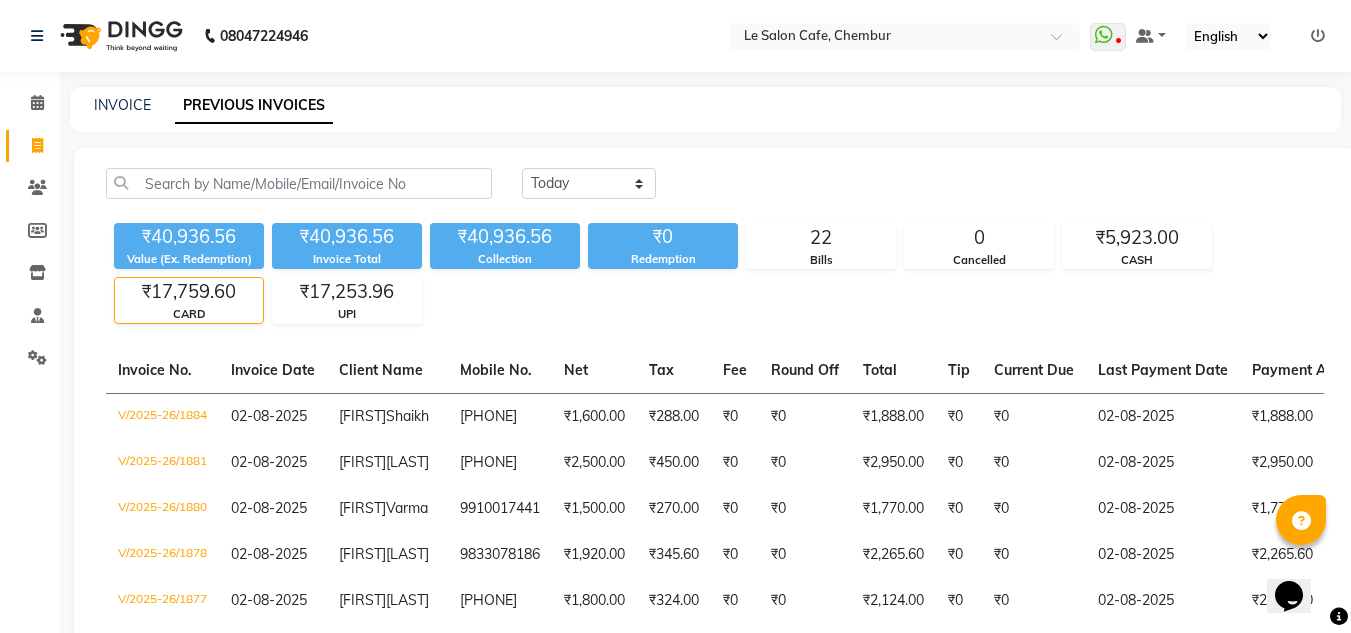 click on "₹40,936.56 Value (Ex. Redemption) ₹40,936.56 Invoice Total  ₹40,936.56 Collection ₹0 Redemption 22 Bills 0 Cancelled ₹5,923.00 CASH ₹17,759.60 CARD ₹17,253.96 UPI" 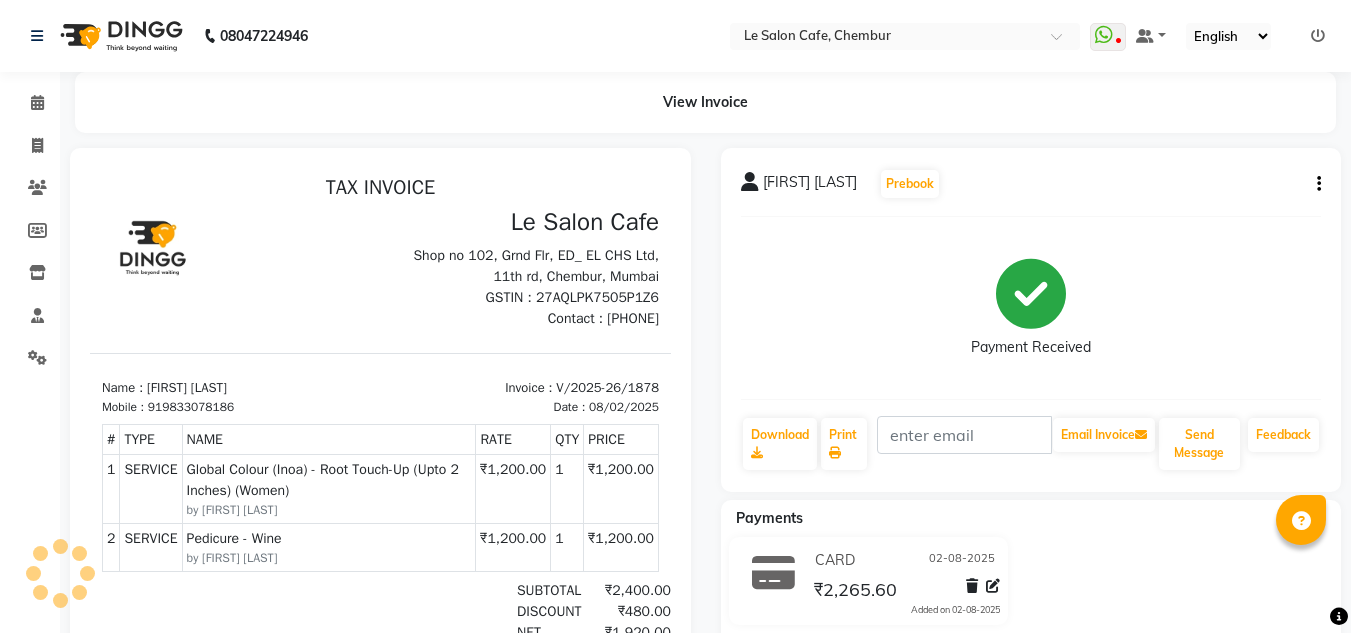 scroll, scrollTop: 0, scrollLeft: 0, axis: both 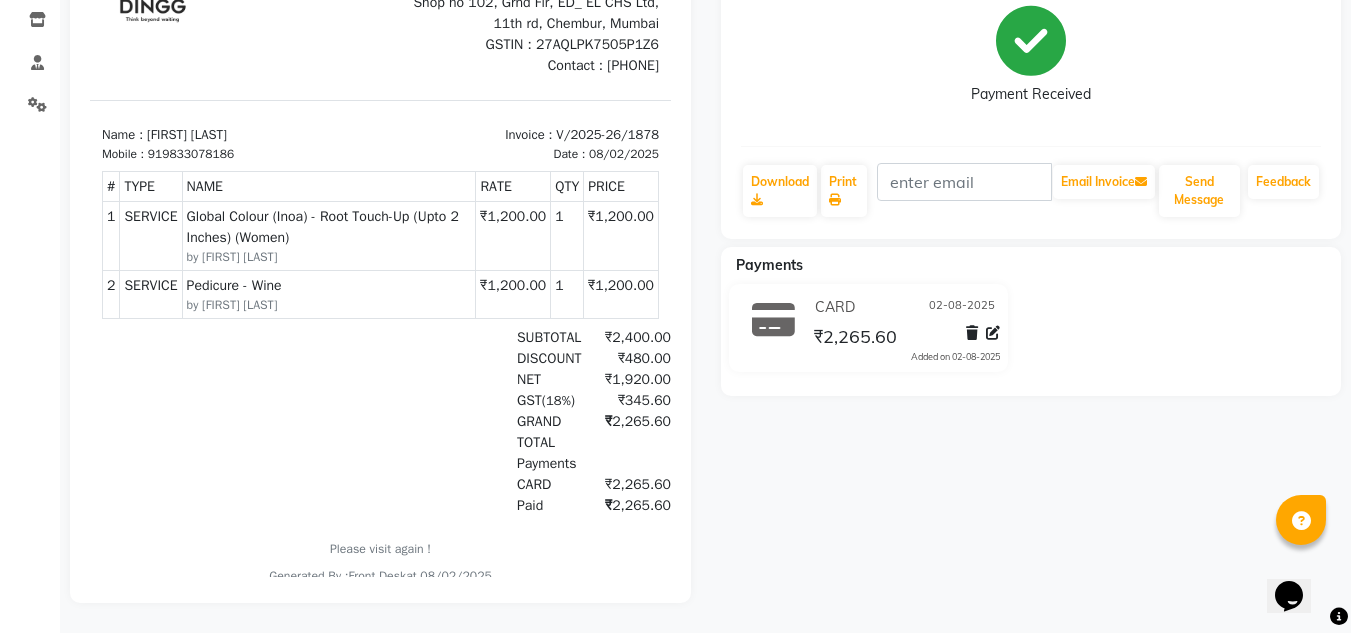click on "[FIRST] [LAST]  Prebook   Payment Received  Download  Print   Email Invoice   Send Message Feedback  Payments CARD 02-08-2025 ₹2,265.60  Added on 02-08-2025" 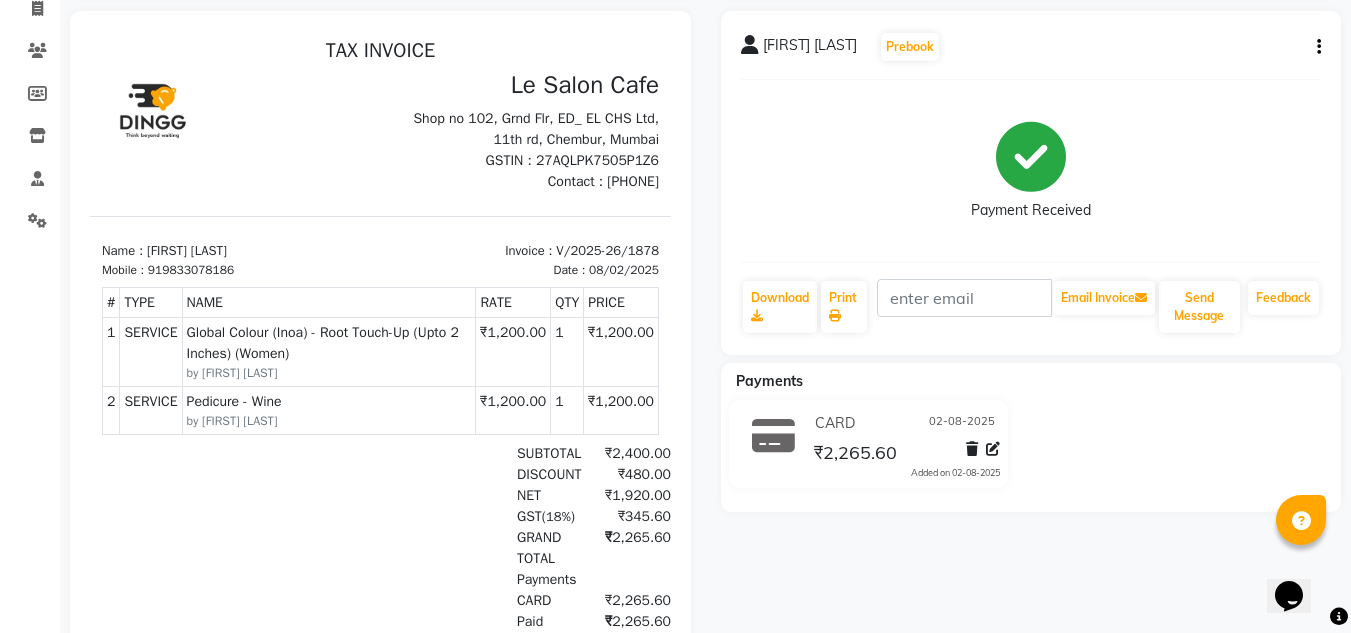 scroll, scrollTop: 0, scrollLeft: 0, axis: both 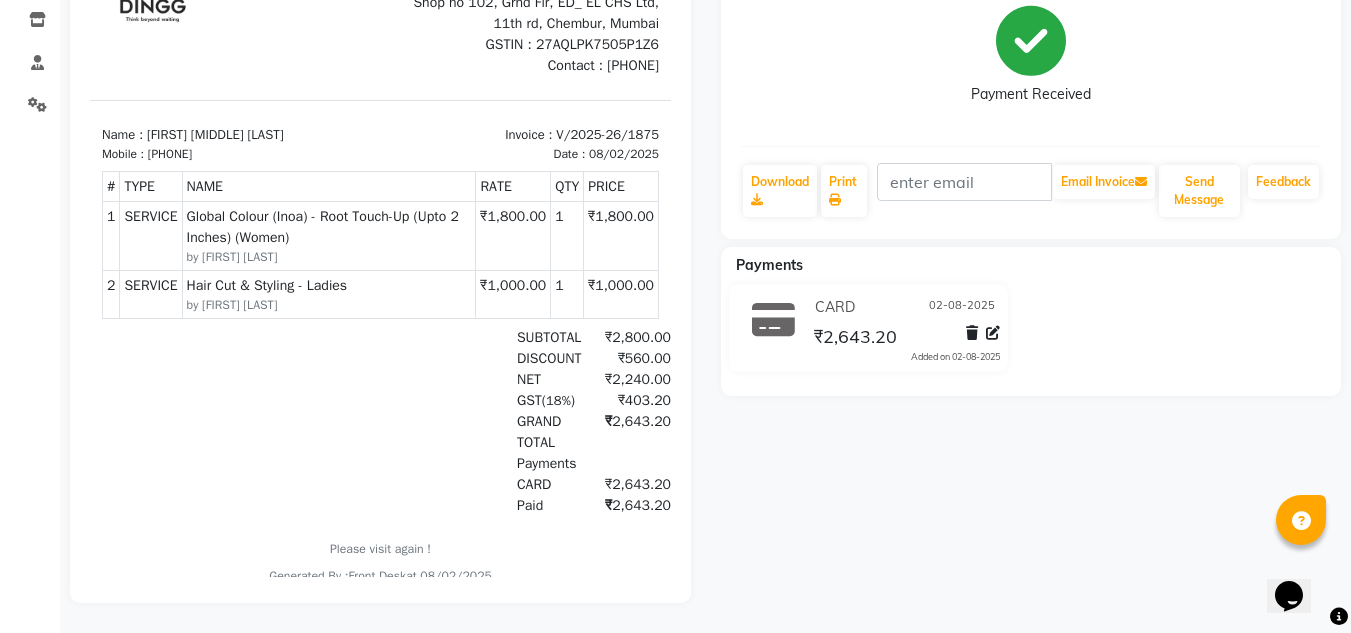 click on "Neha Shobit Sharma  Prebook   Payment Received  Download  Print   Email Invoice   Send Message Feedback  Payments CARD 02-08-2025 ₹2,643.20  Added on 02-08-2025" 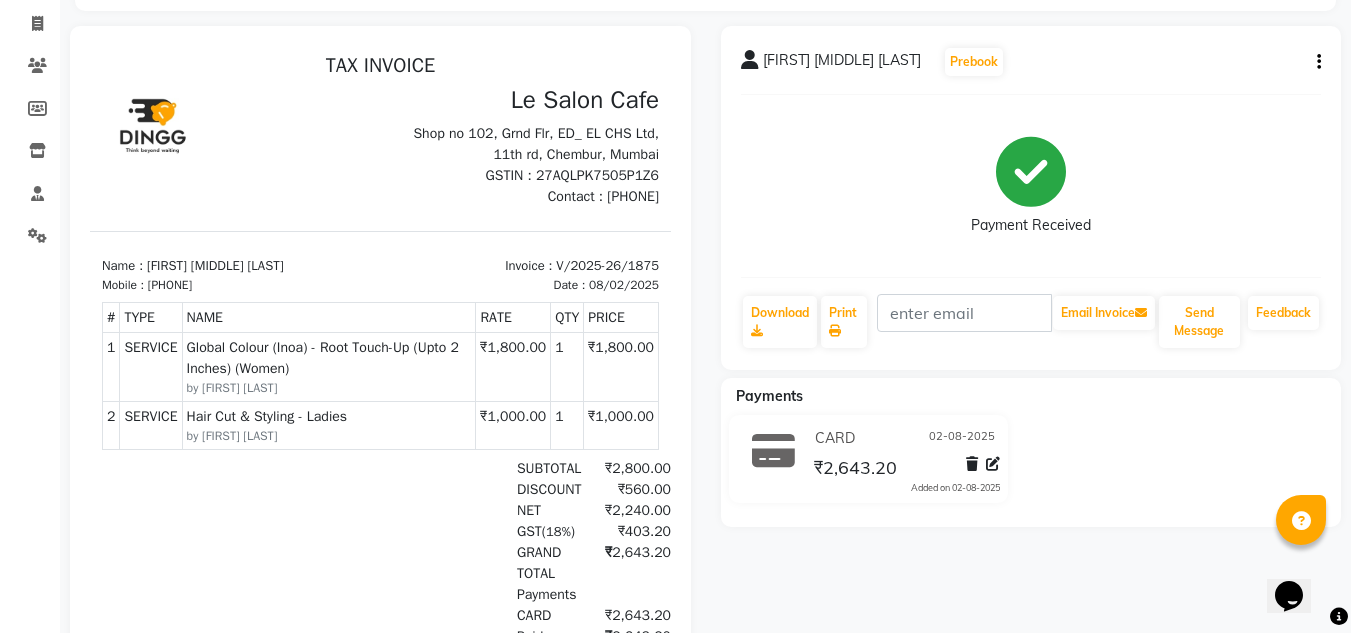 scroll, scrollTop: 0, scrollLeft: 0, axis: both 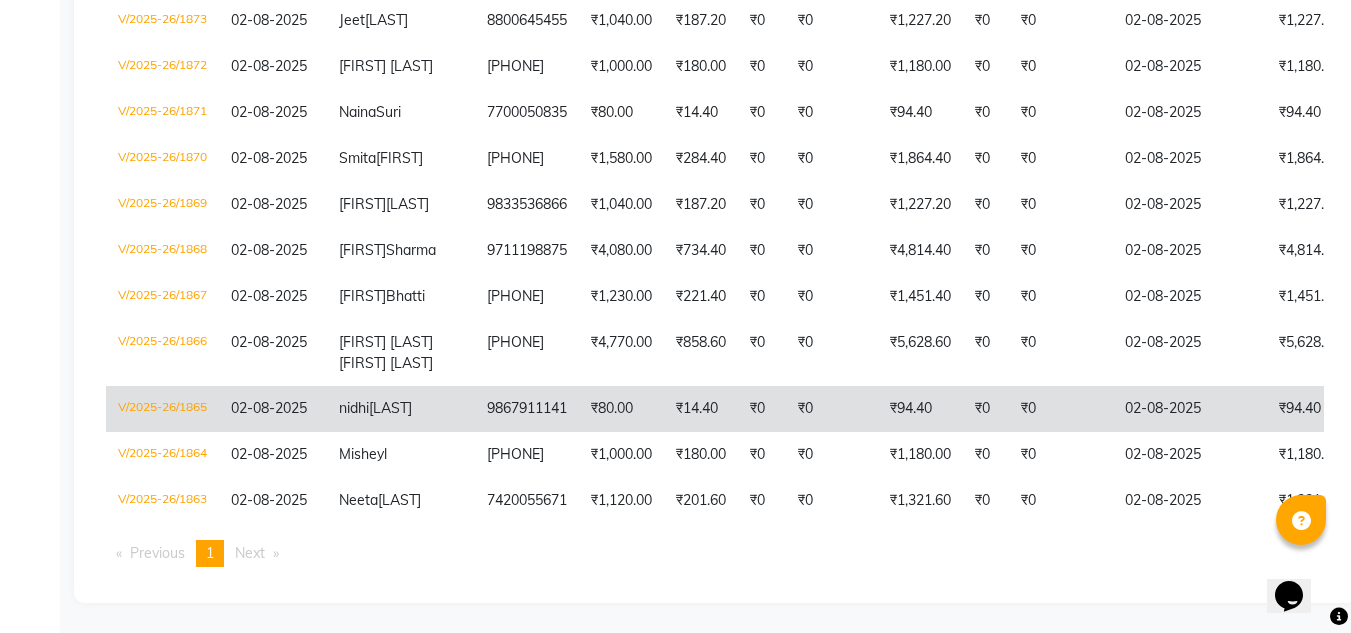 click on "₹0" 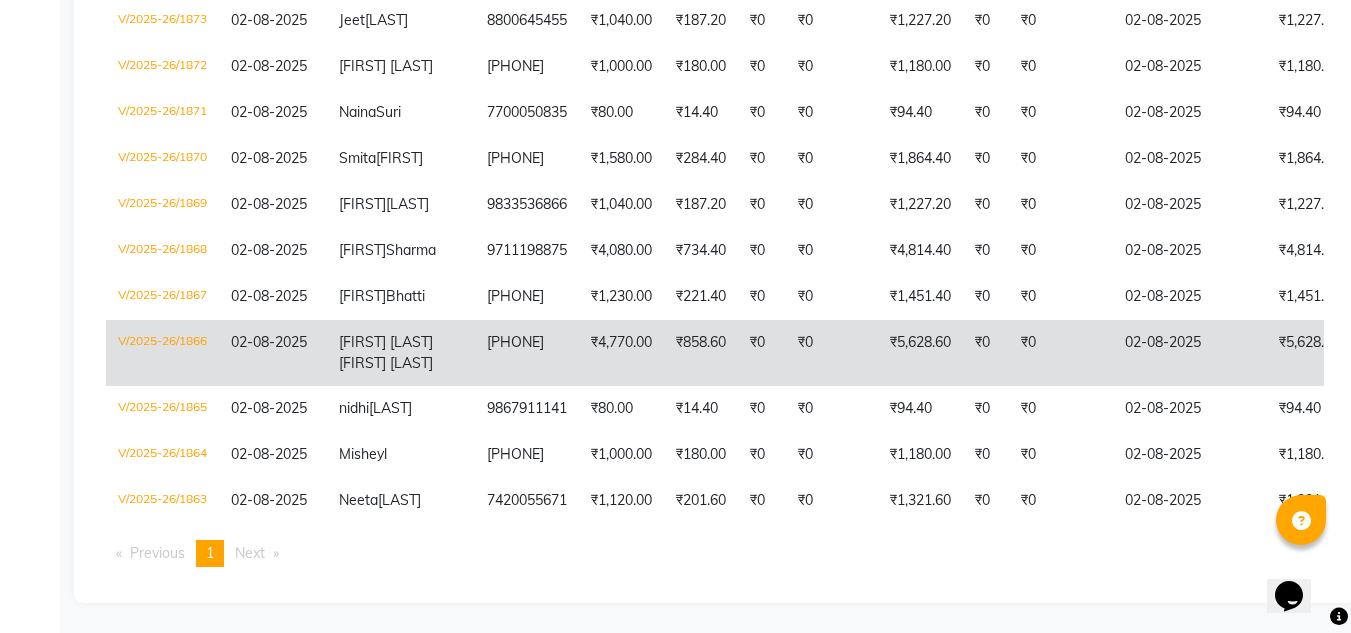 click on "₹0" 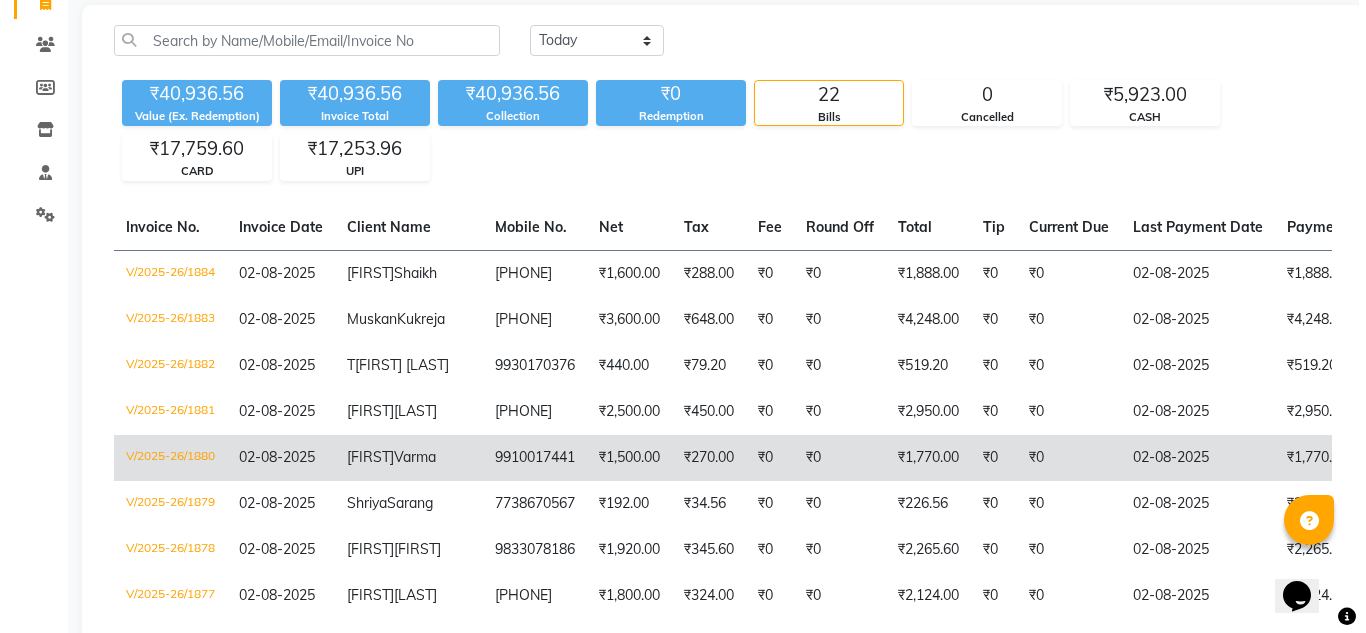 scroll, scrollTop: 0, scrollLeft: 0, axis: both 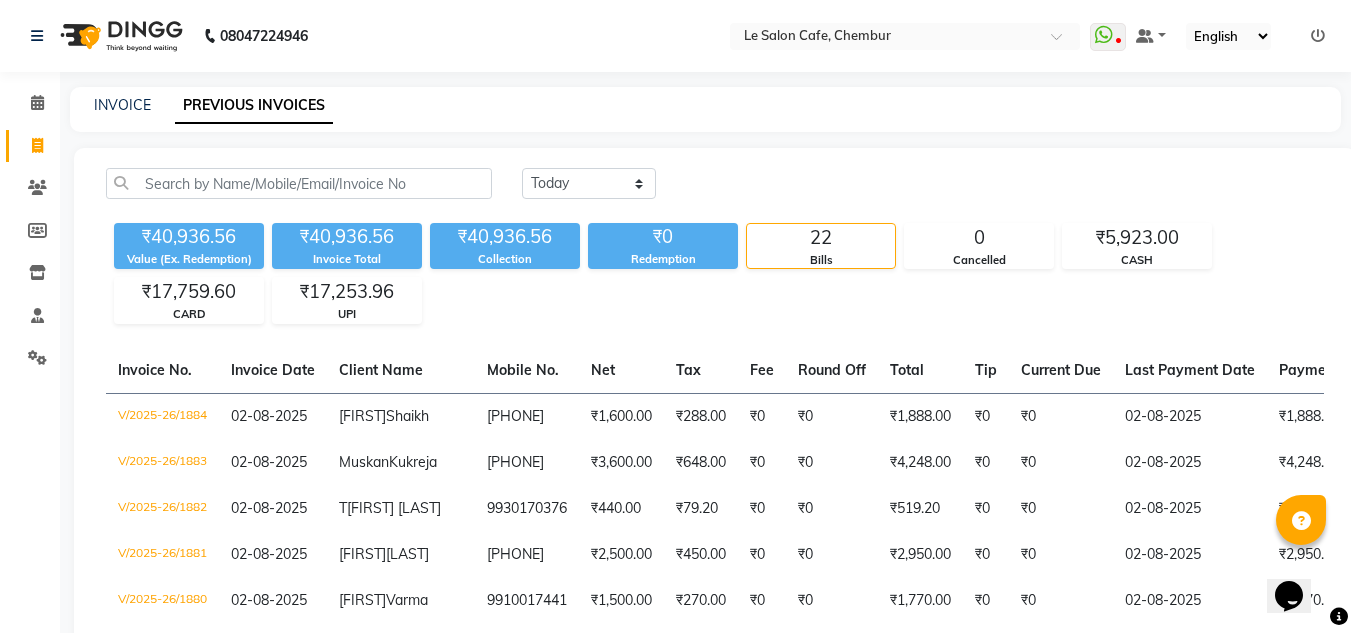 click on "INVOICE PREVIOUS INVOICES" 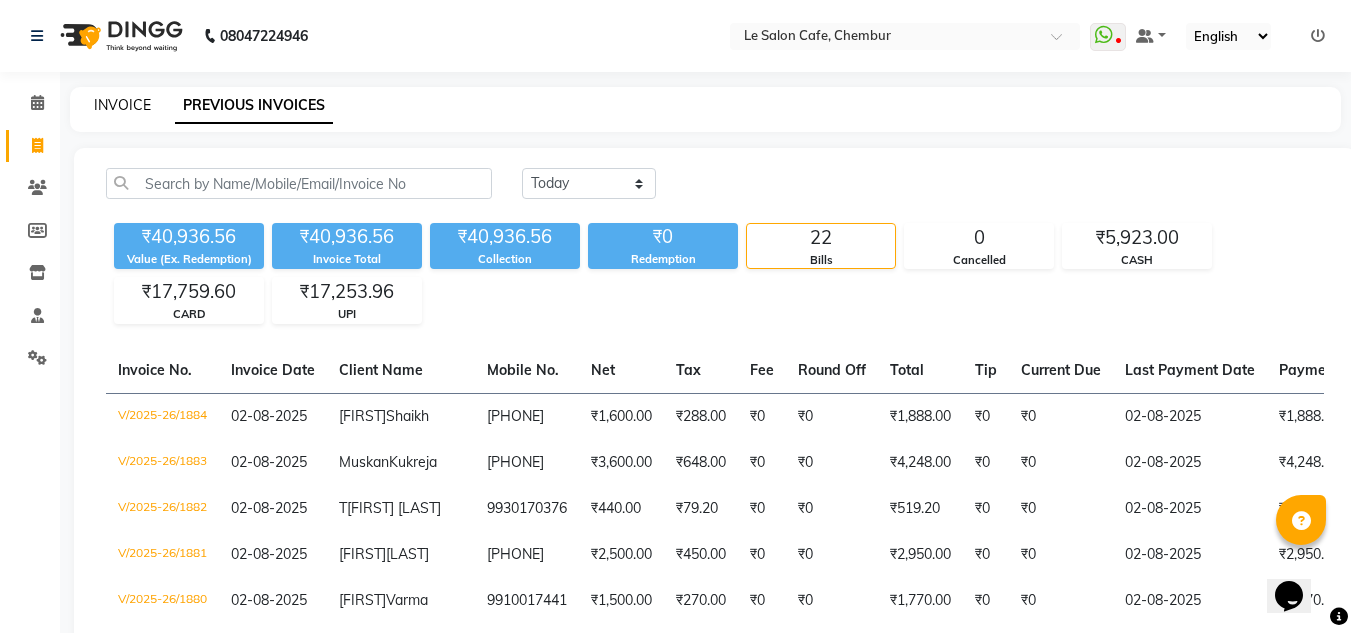 click on "INVOICE" 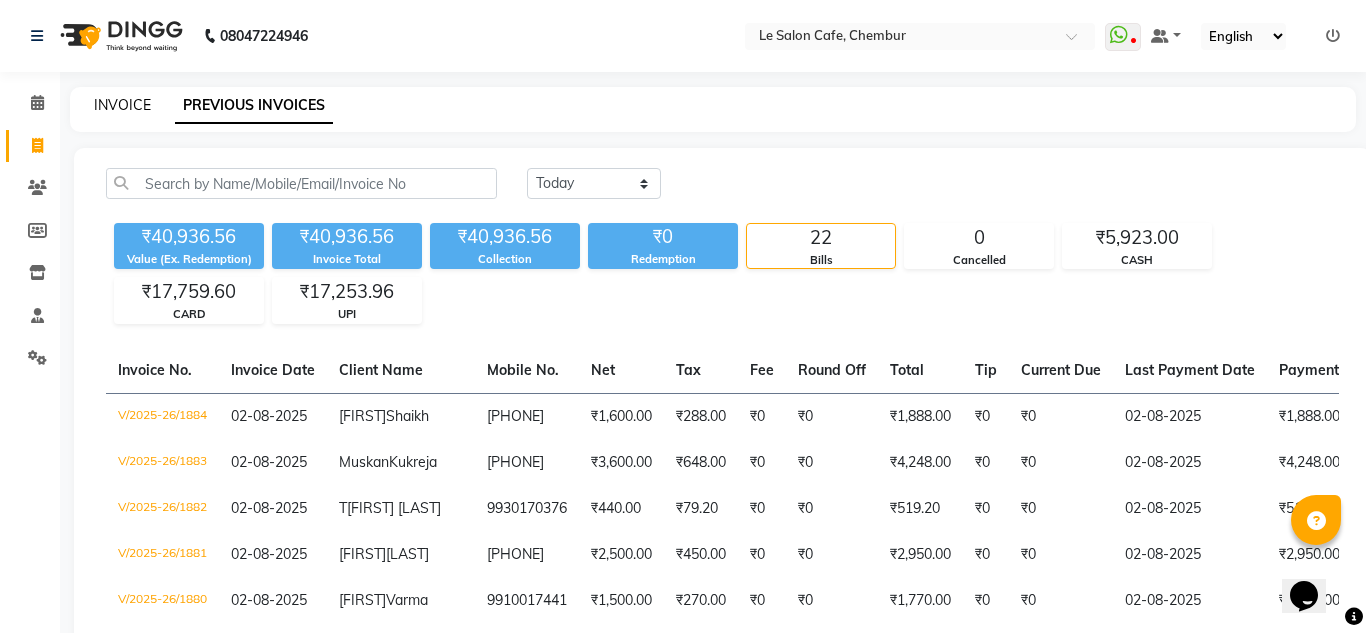 select on "594" 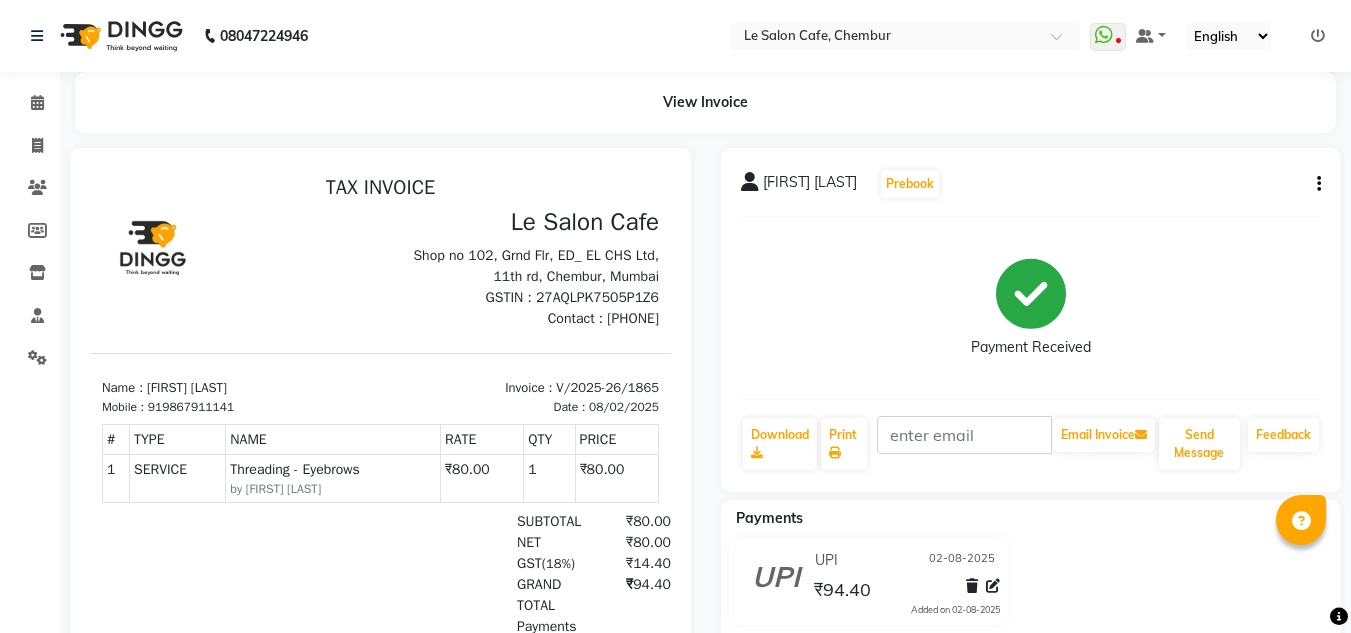 scroll, scrollTop: 0, scrollLeft: 0, axis: both 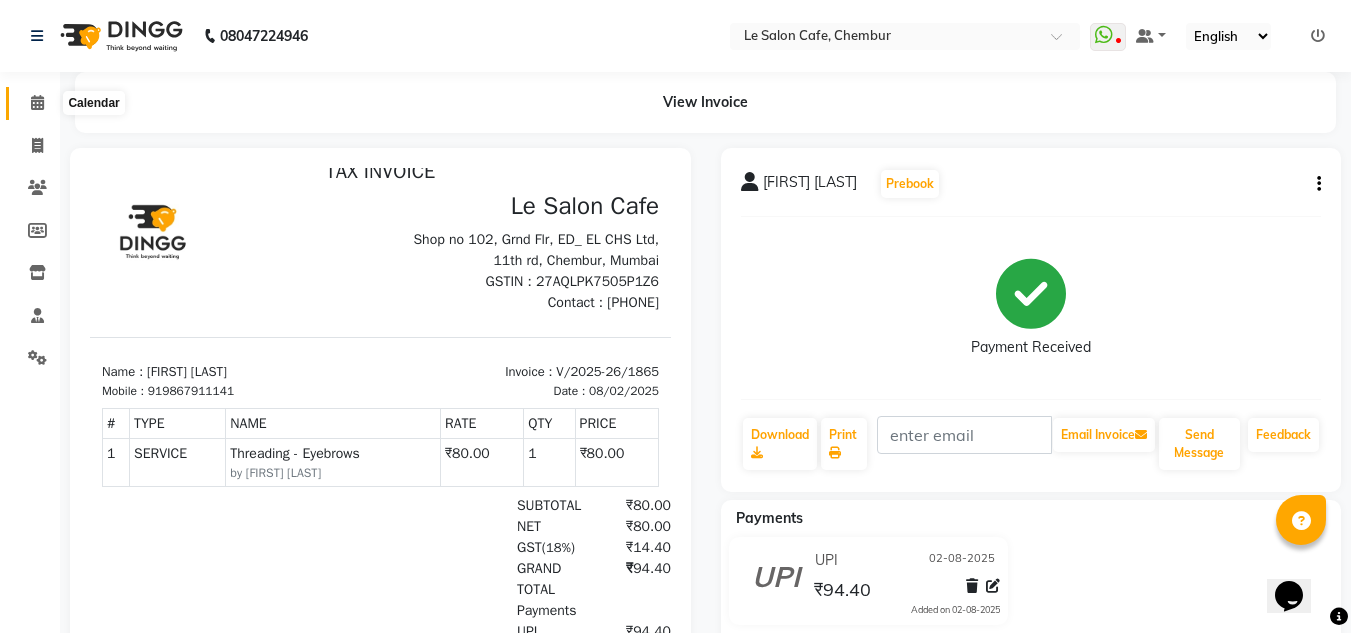 click 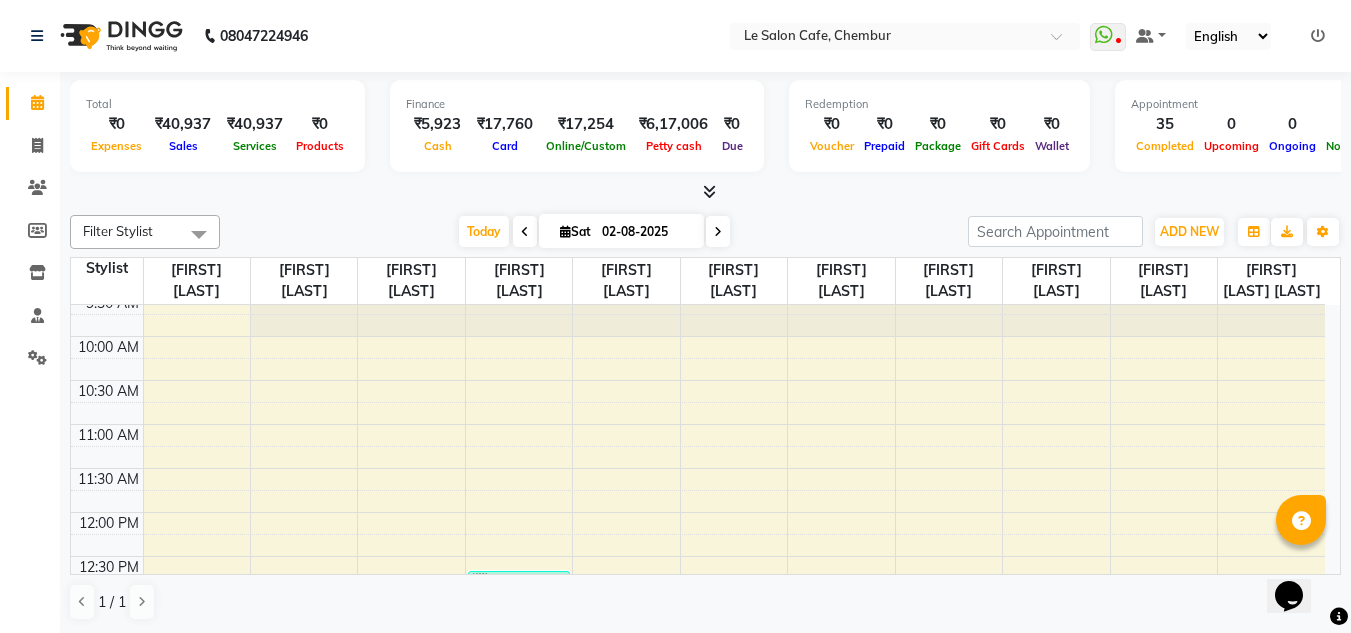 scroll, scrollTop: 0, scrollLeft: 0, axis: both 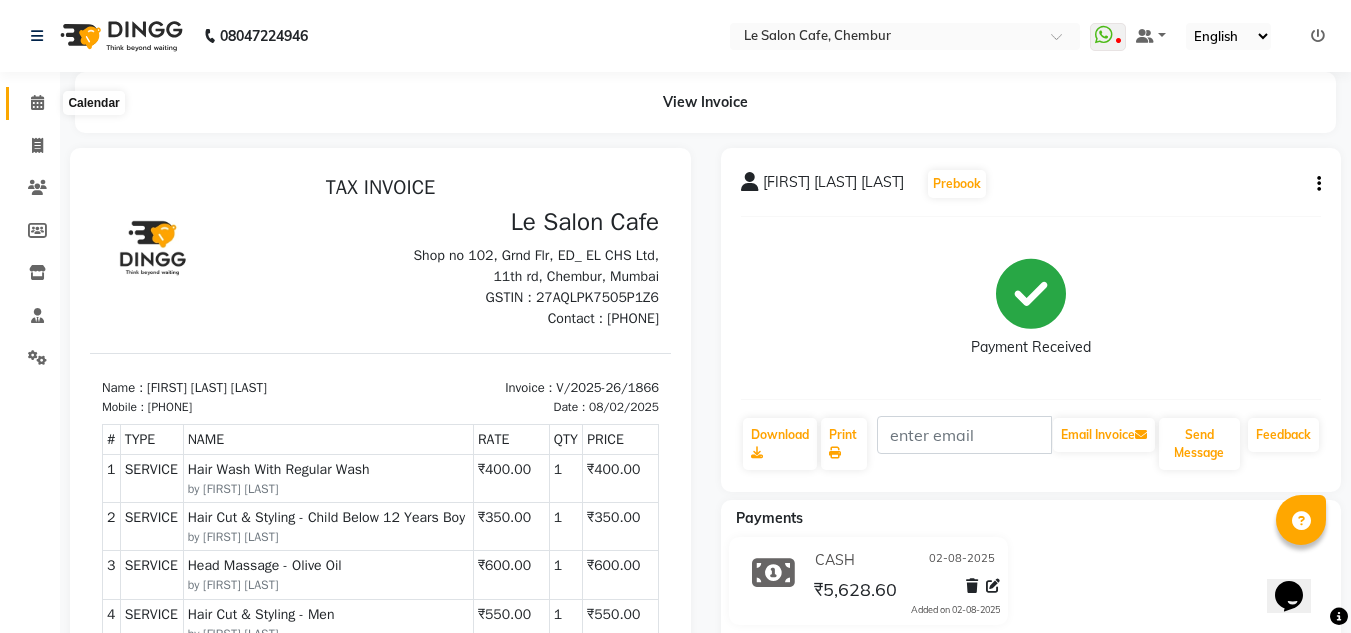 click 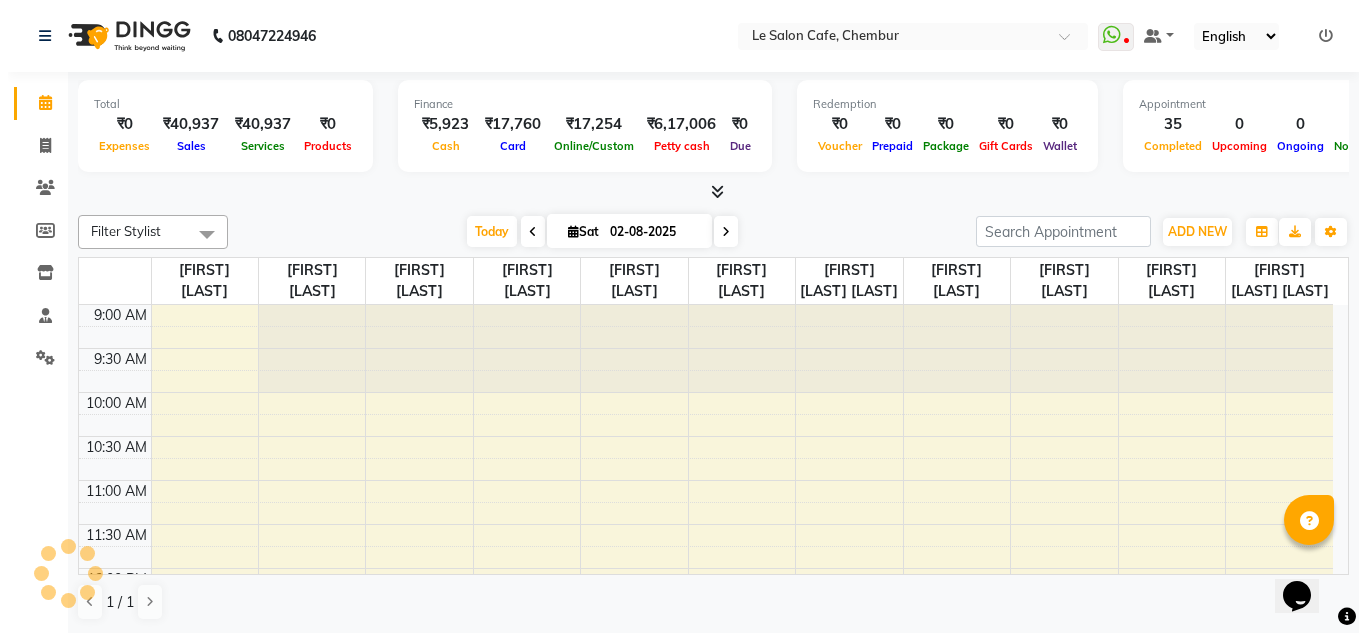 scroll, scrollTop: 0, scrollLeft: 0, axis: both 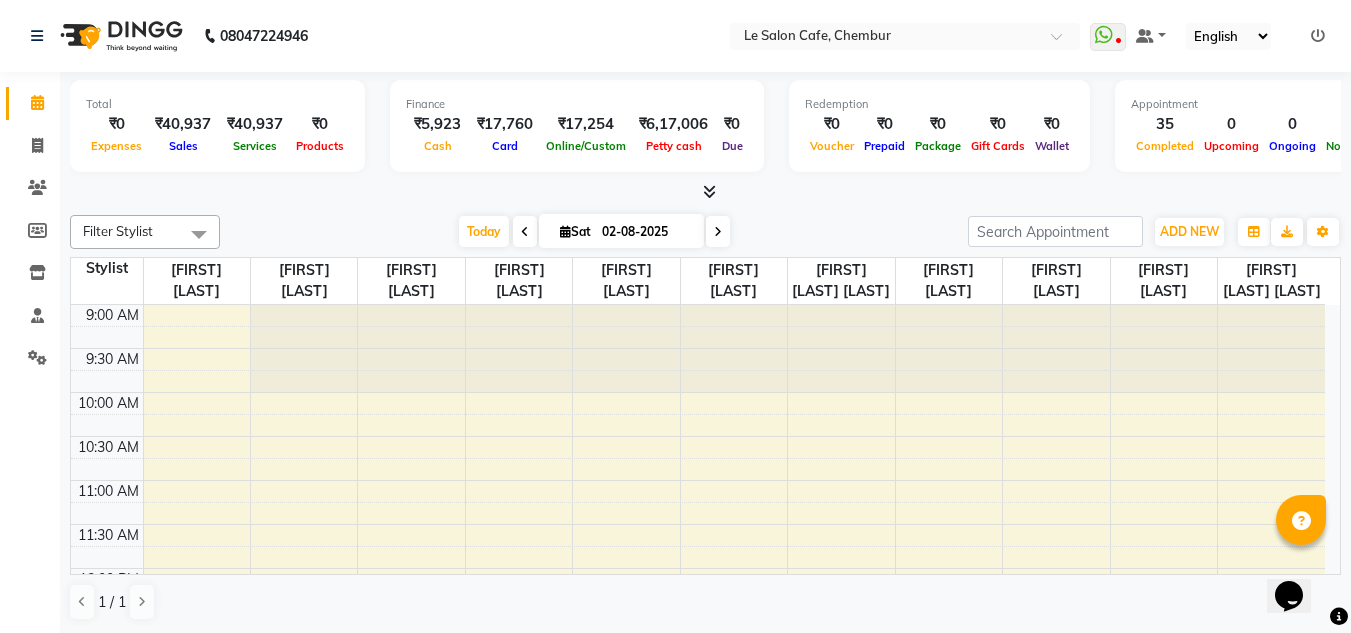 click at bounding box center (1318, 36) 